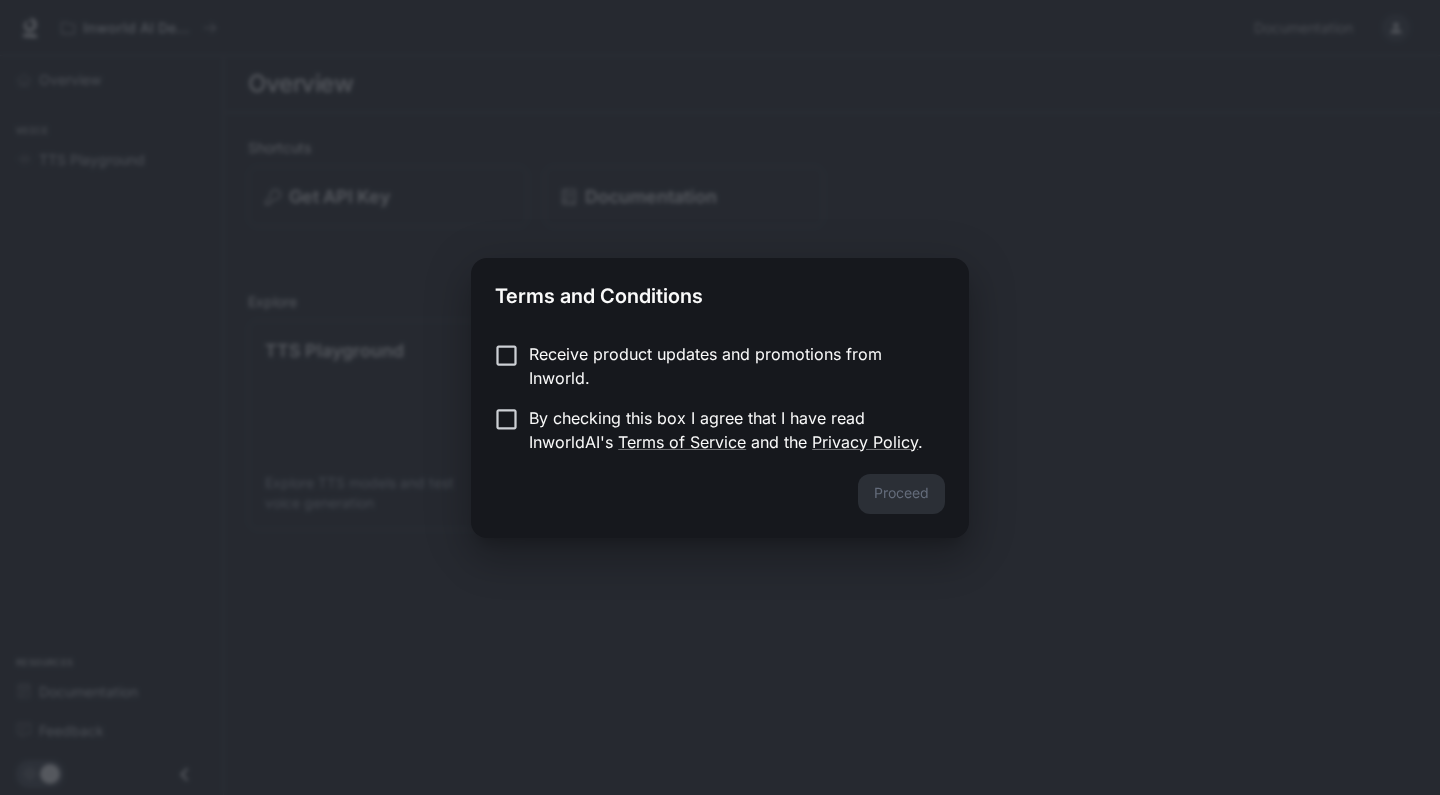 scroll, scrollTop: 0, scrollLeft: 0, axis: both 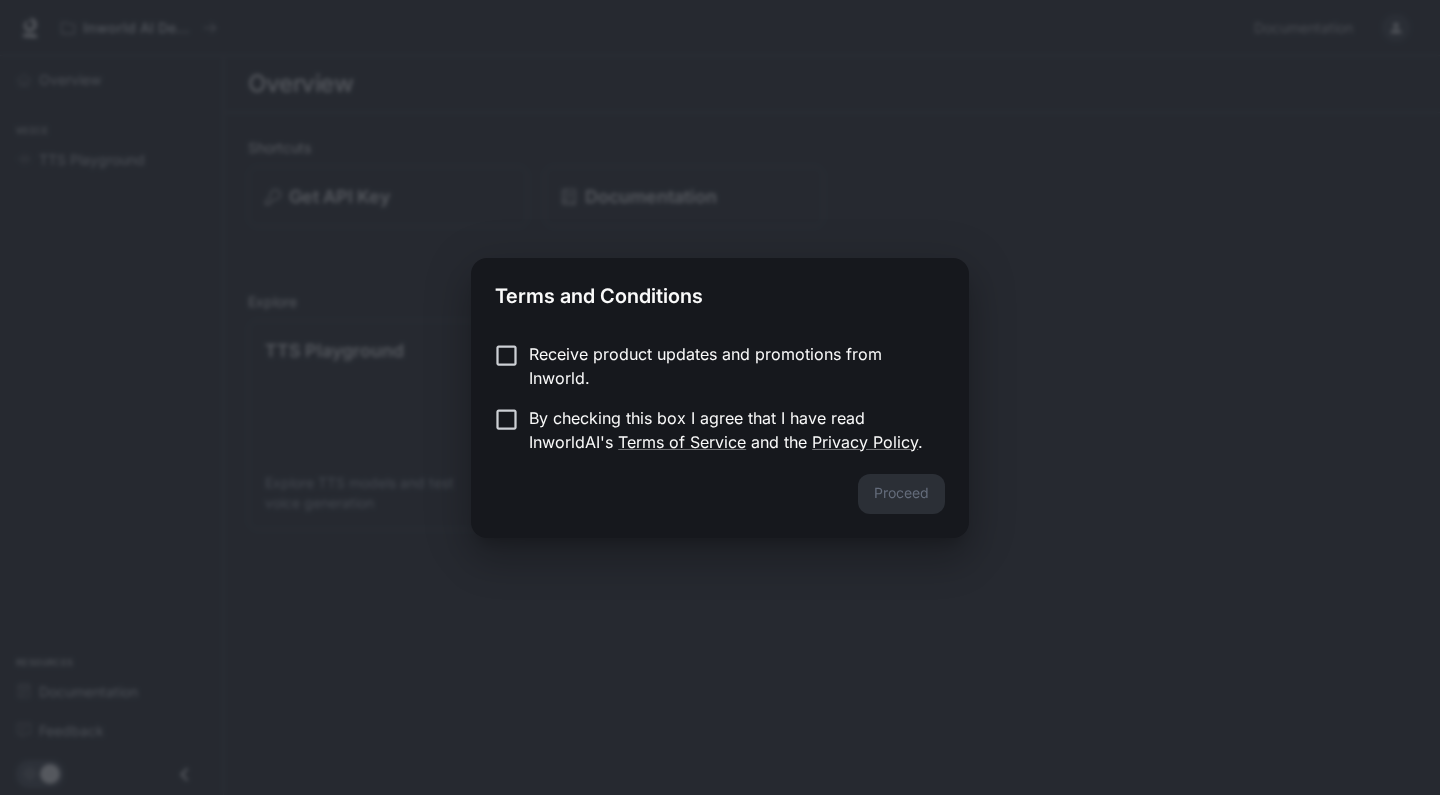 click on "By checking this box I agree that I have read InworldAI's   Terms of Service   and the   Privacy Policy ." at bounding box center (729, 430) 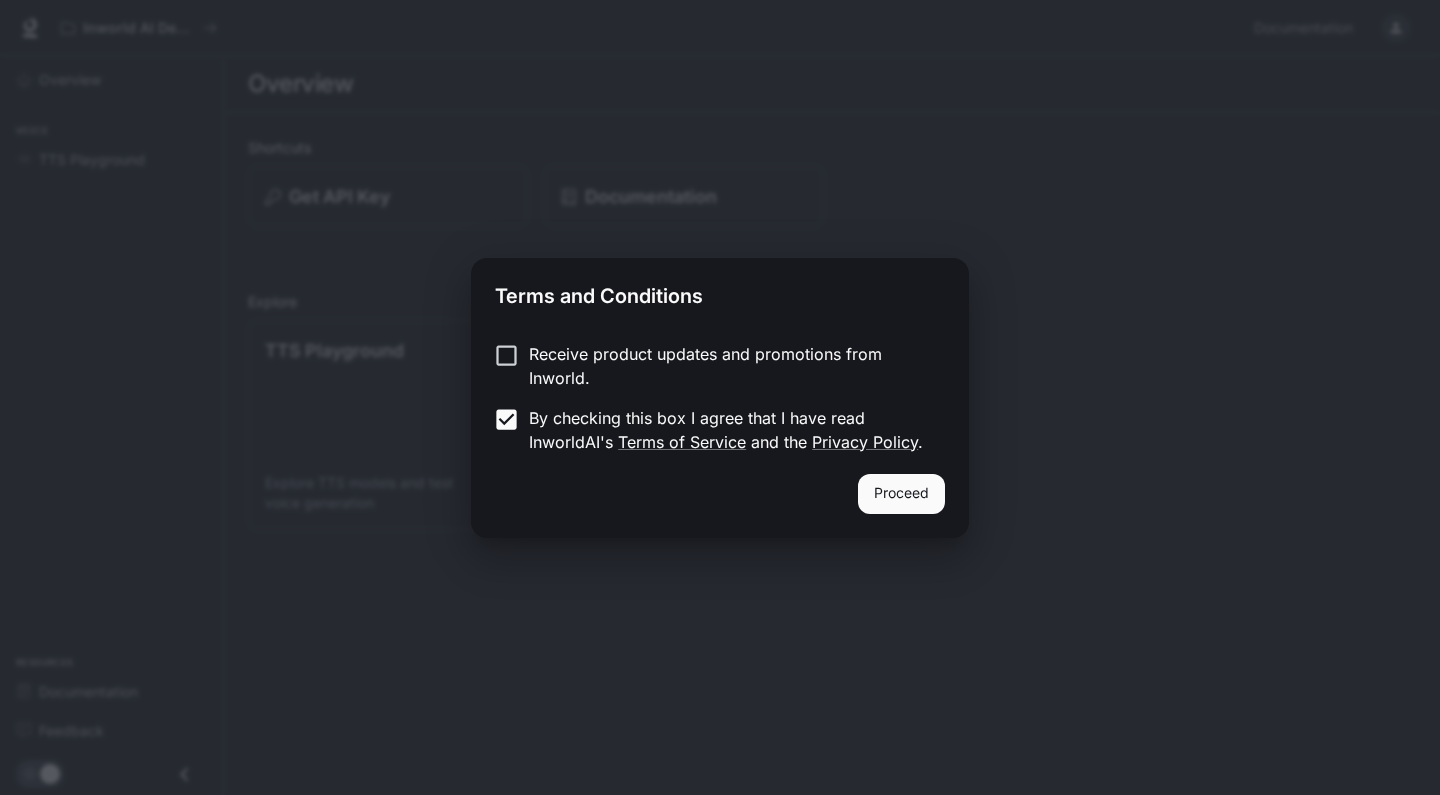 click on "Proceed" at bounding box center (901, 494) 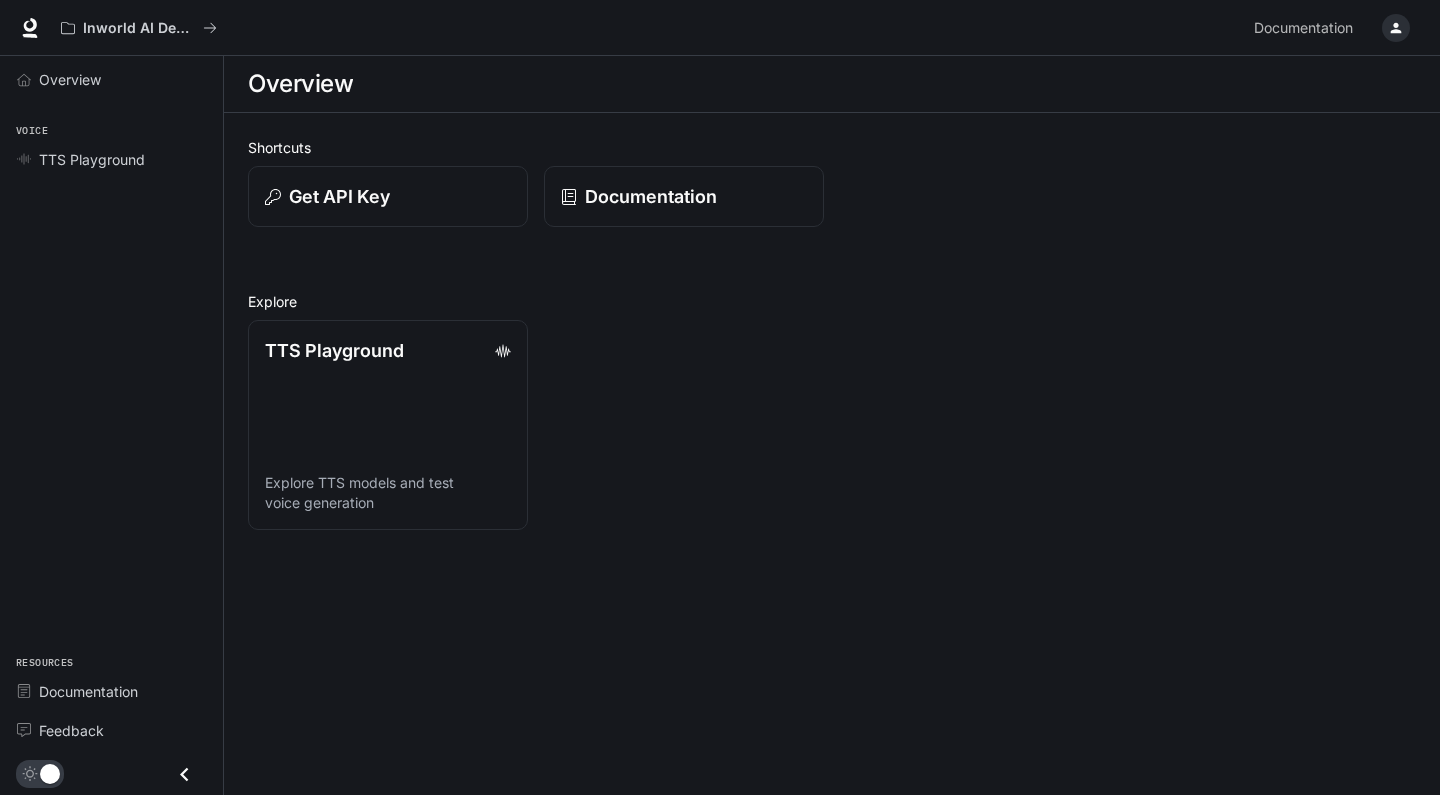 click on "Get API Key" at bounding box center [380, 188] 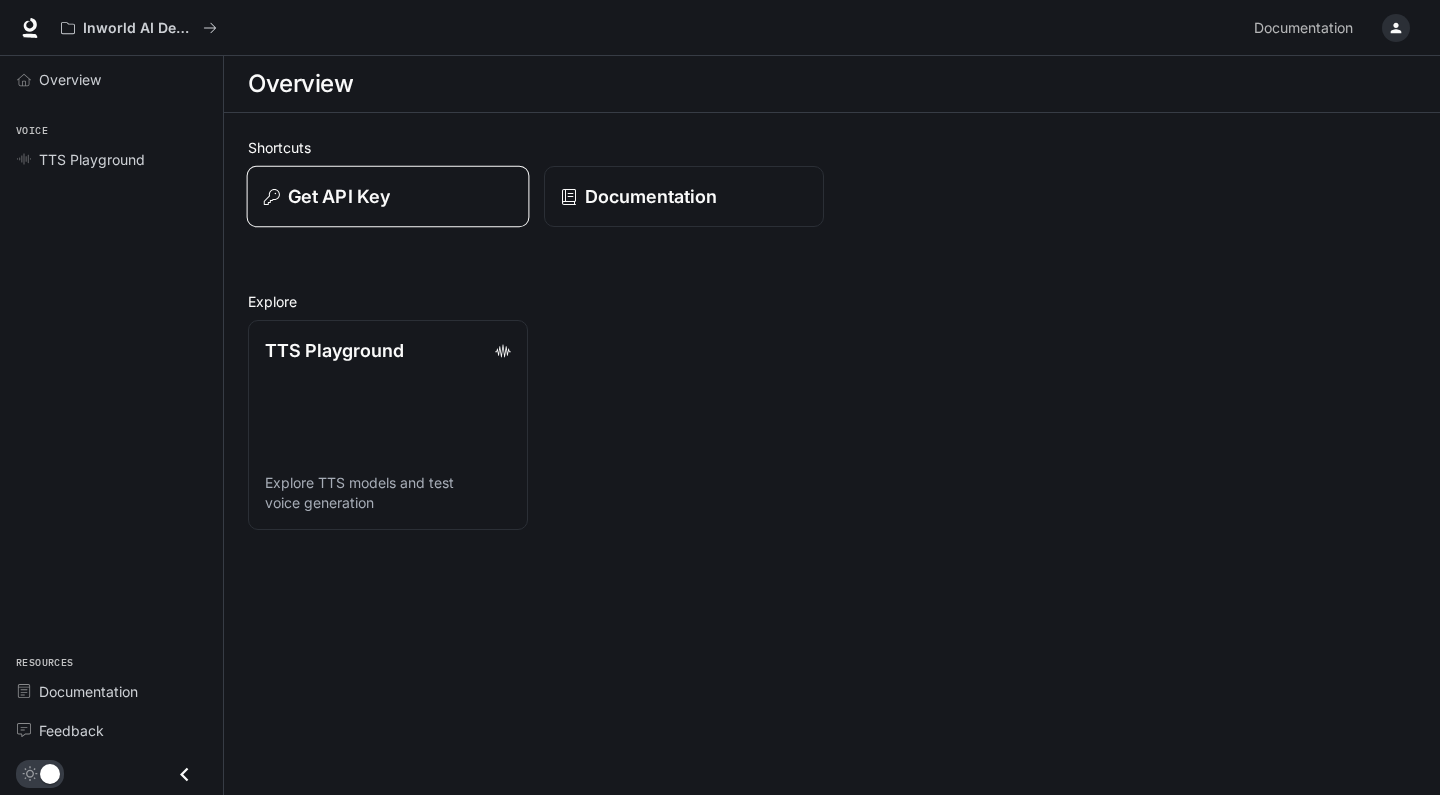 click on "Get API Key" at bounding box center [339, 196] 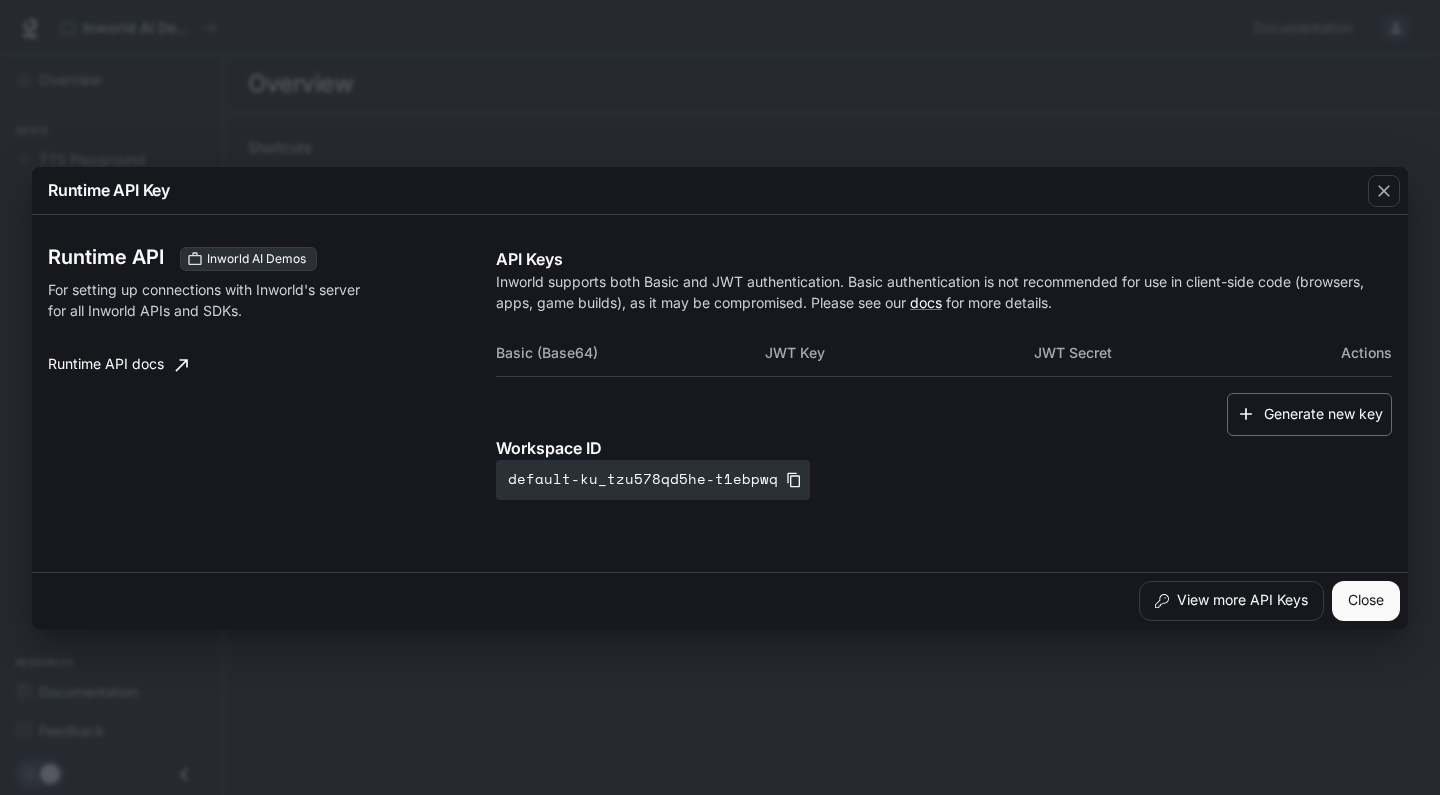 click on "Generate new key" at bounding box center [1309, 414] 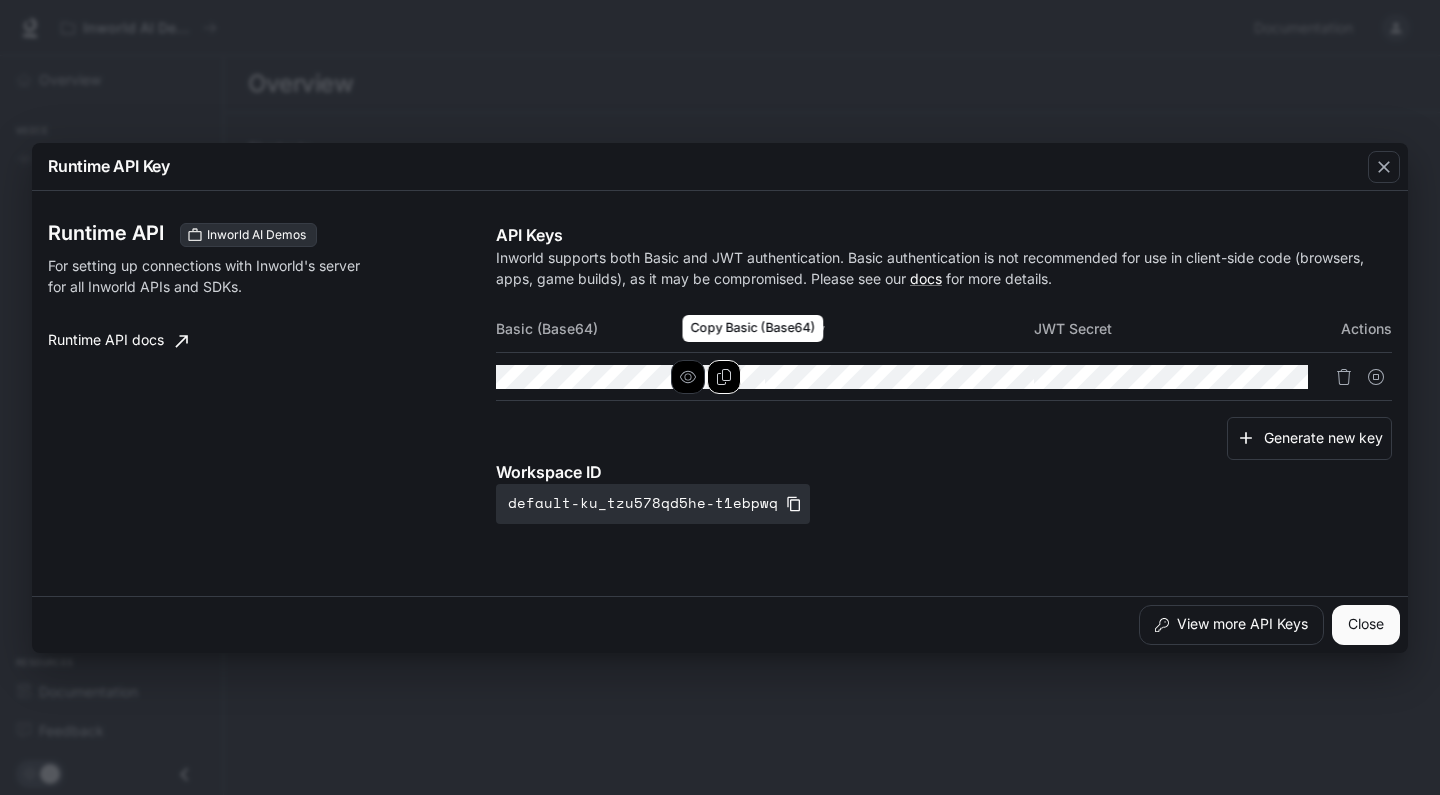 click at bounding box center (724, 377) 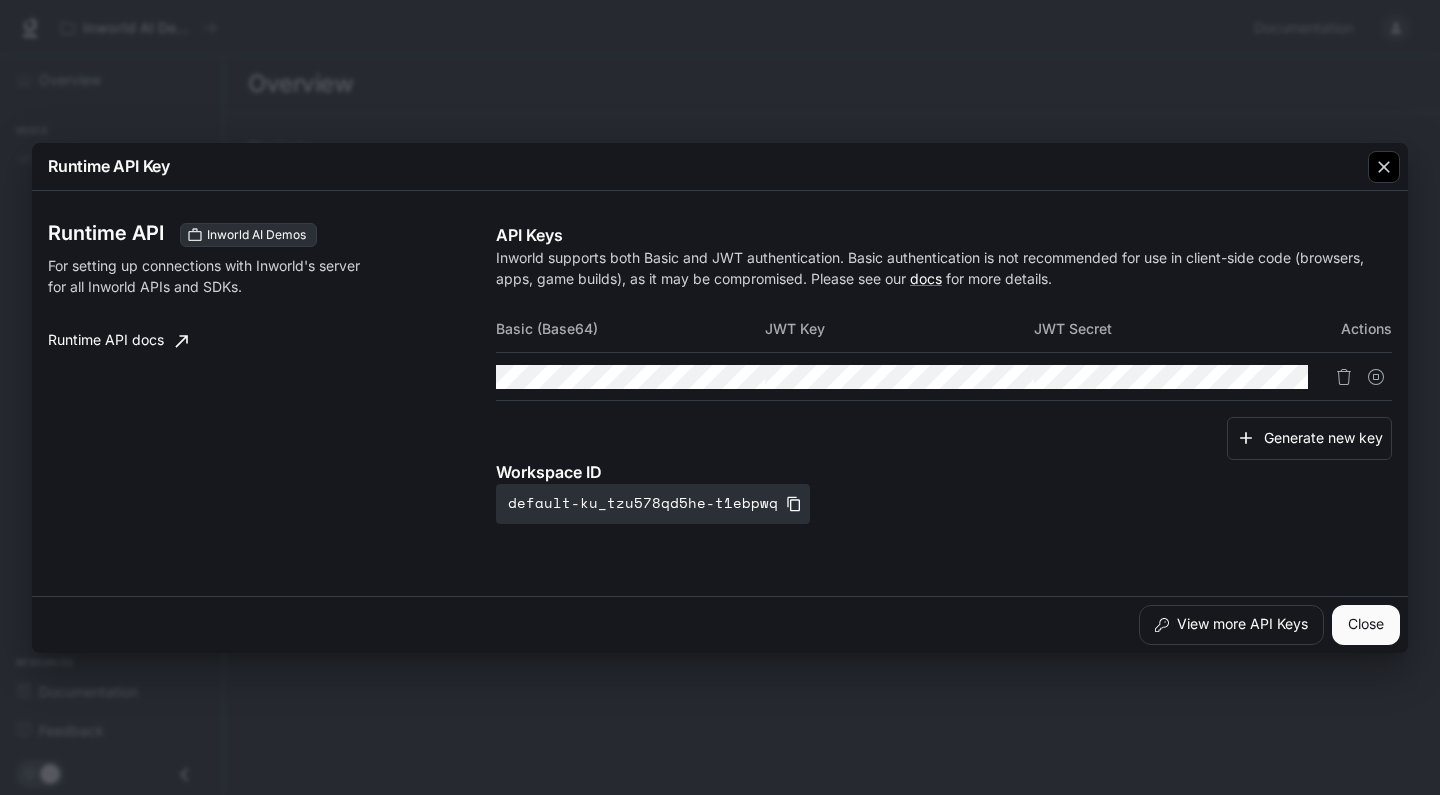 click 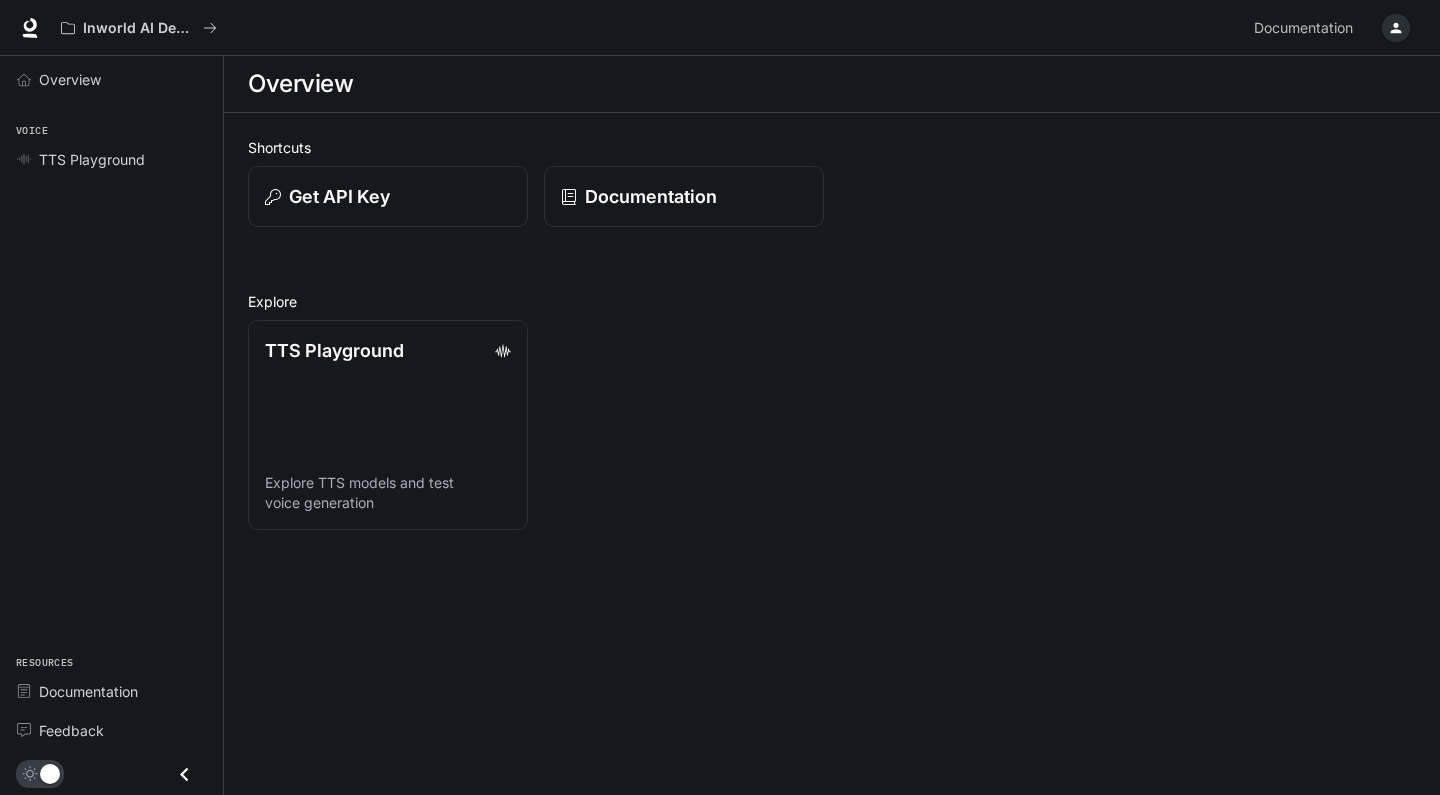 click at bounding box center [1396, 28] 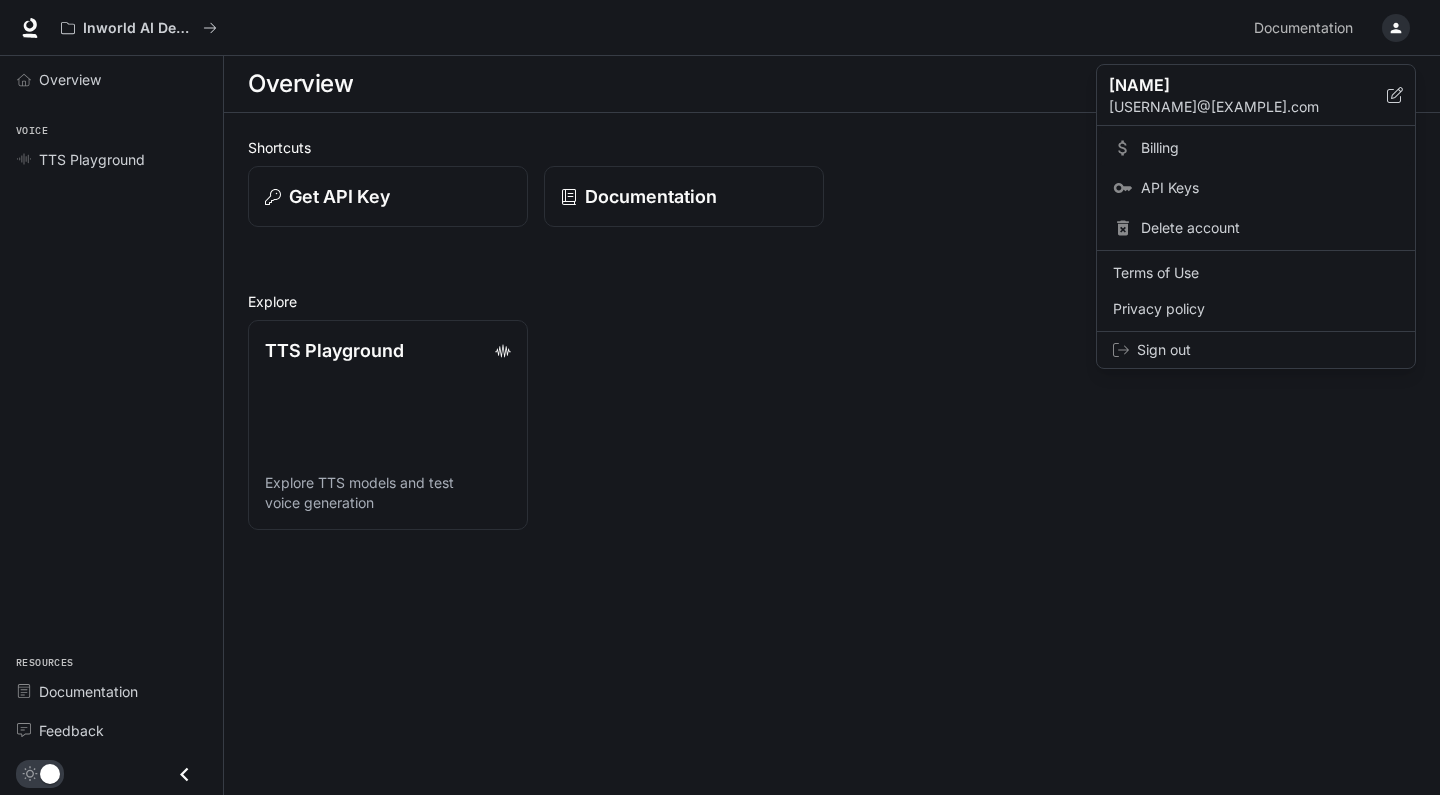 click on "Billing" at bounding box center [1256, 148] 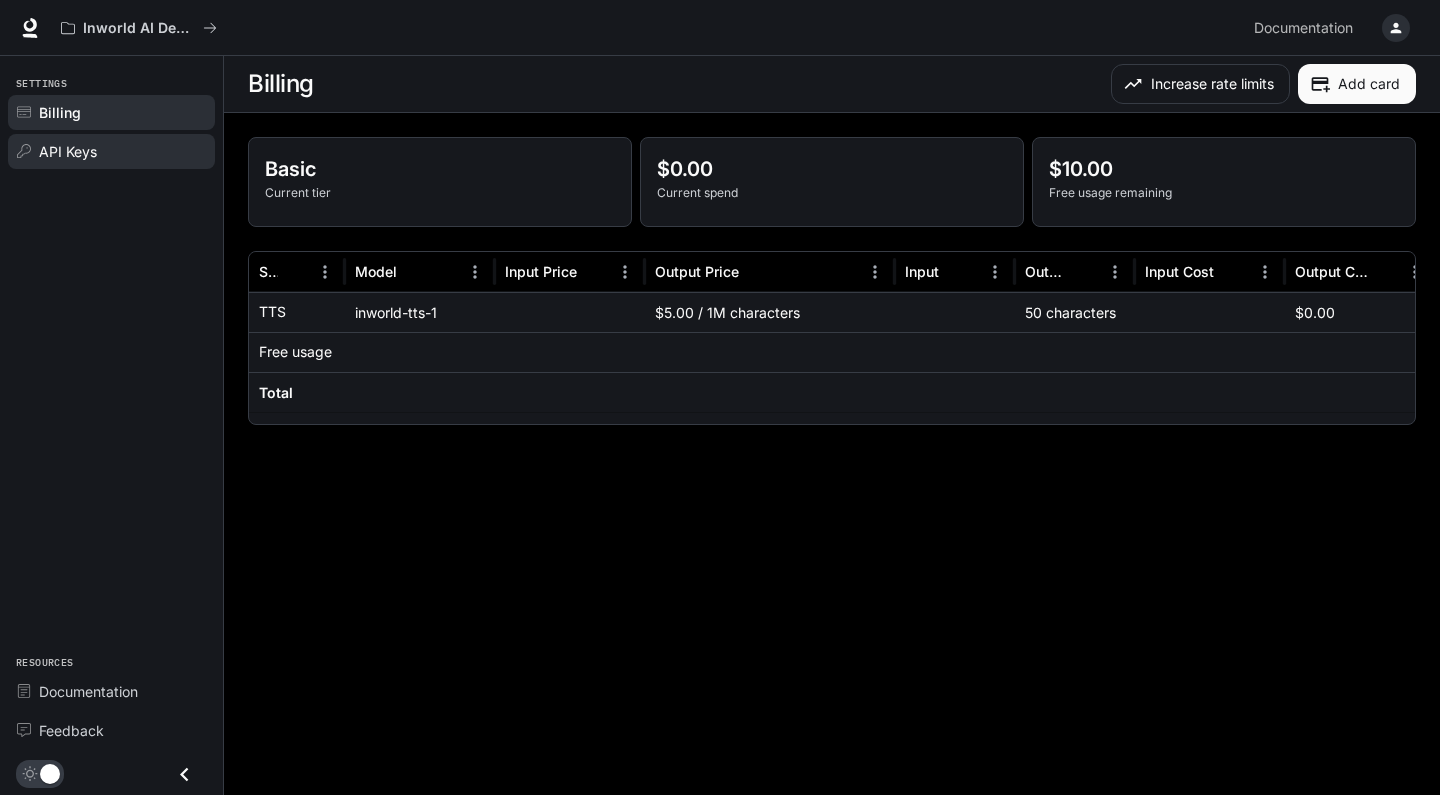 click on "API Keys" at bounding box center (68, 151) 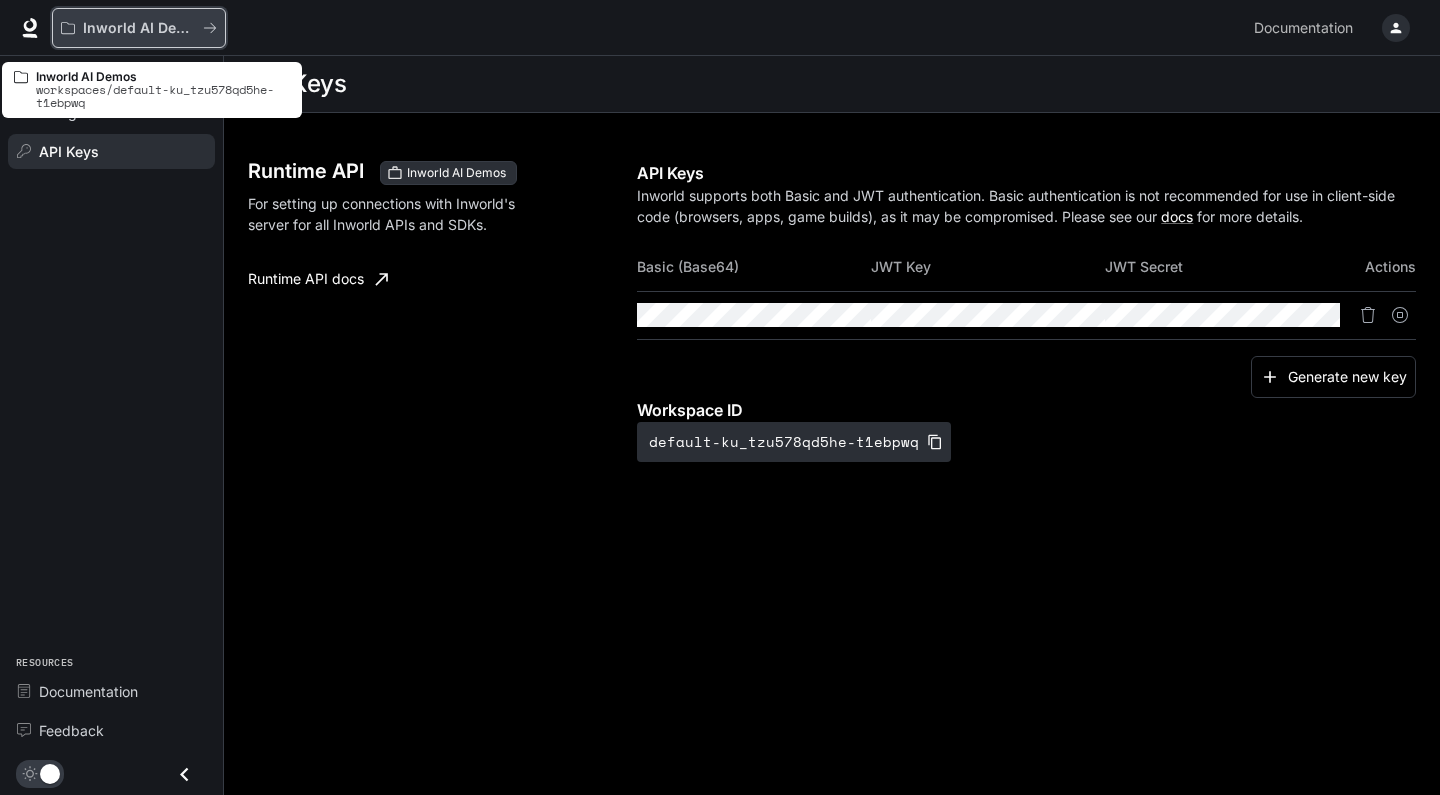 click on "Inworld AI Demos" at bounding box center [139, 28] 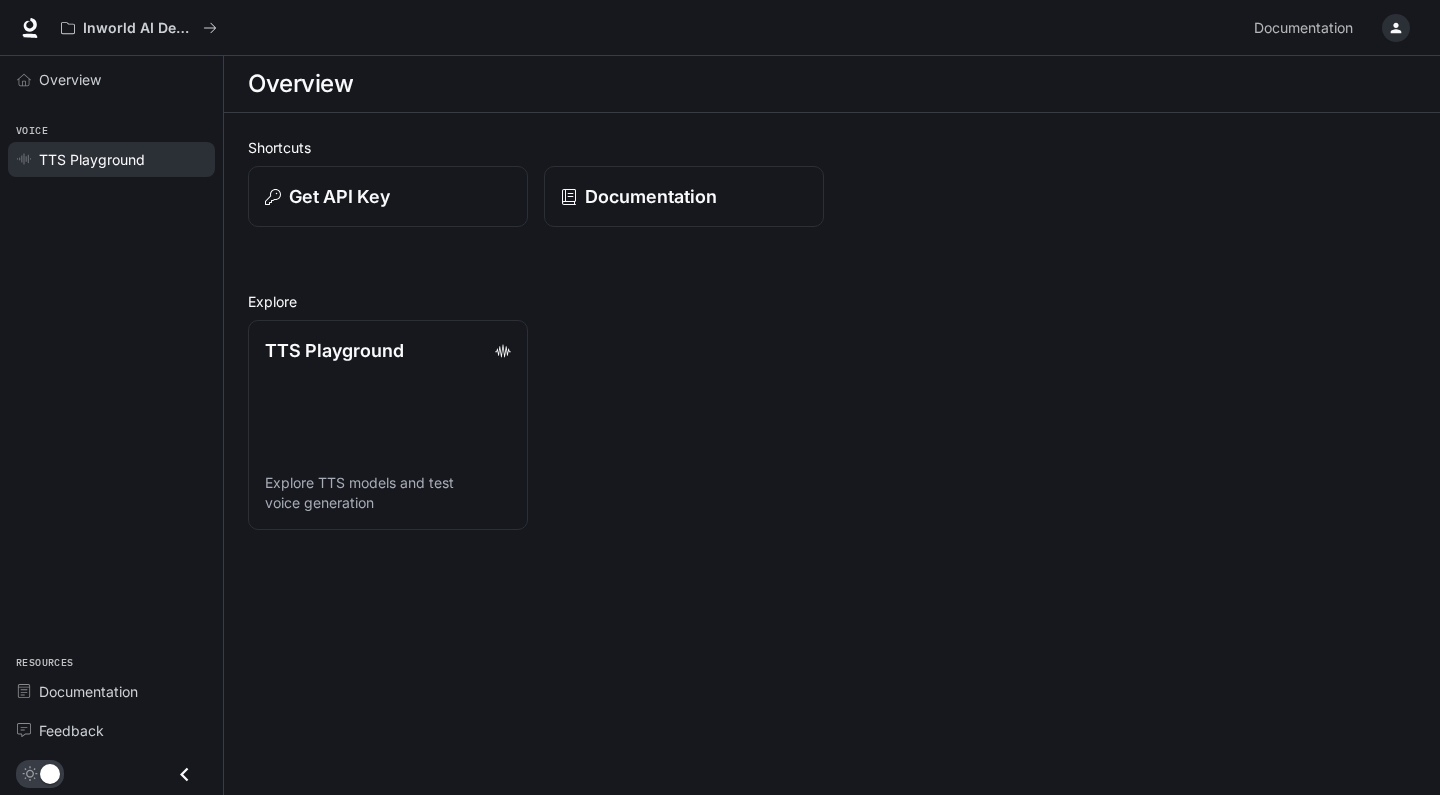 click on "TTS Playground" at bounding box center (111, 159) 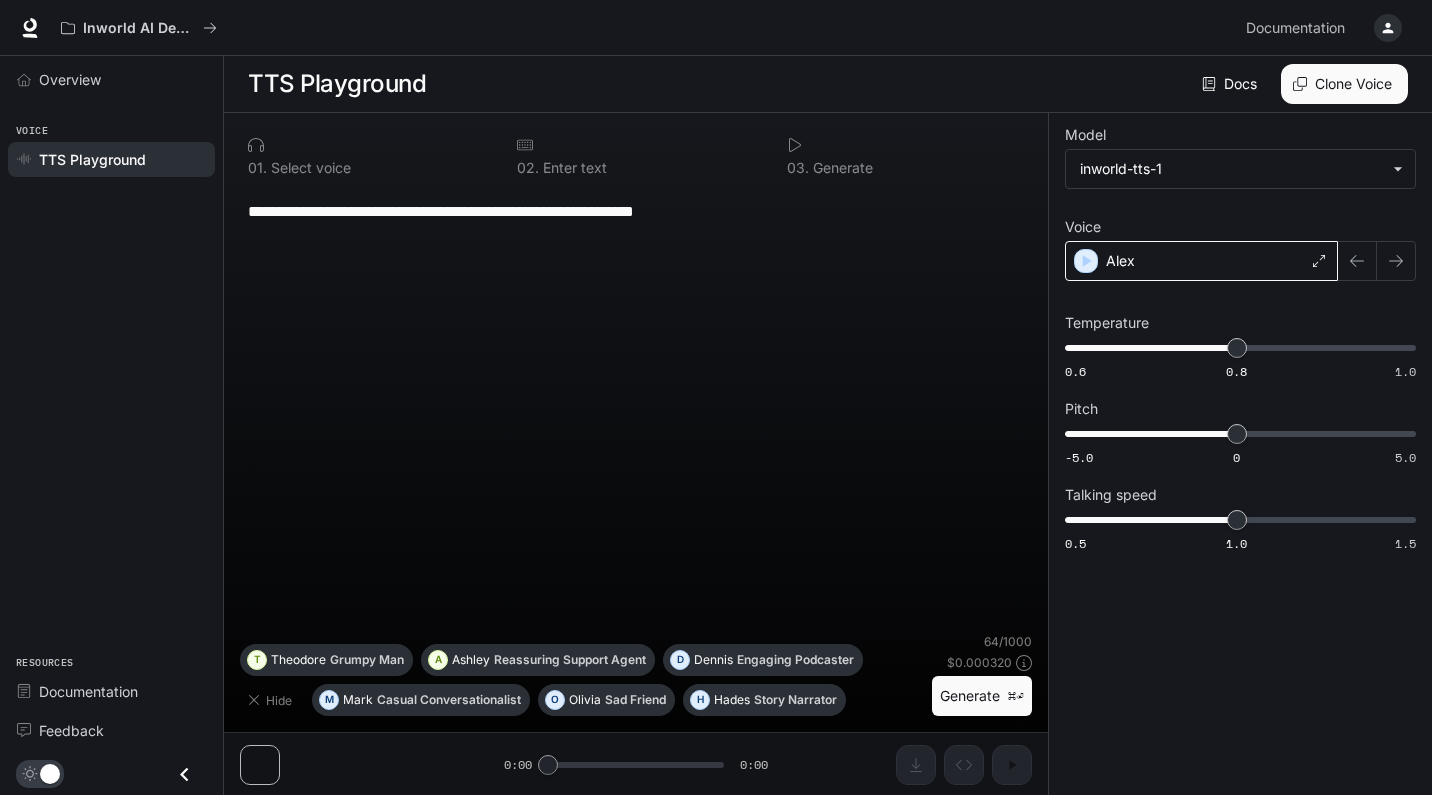 click on "Alex" at bounding box center [1201, 261] 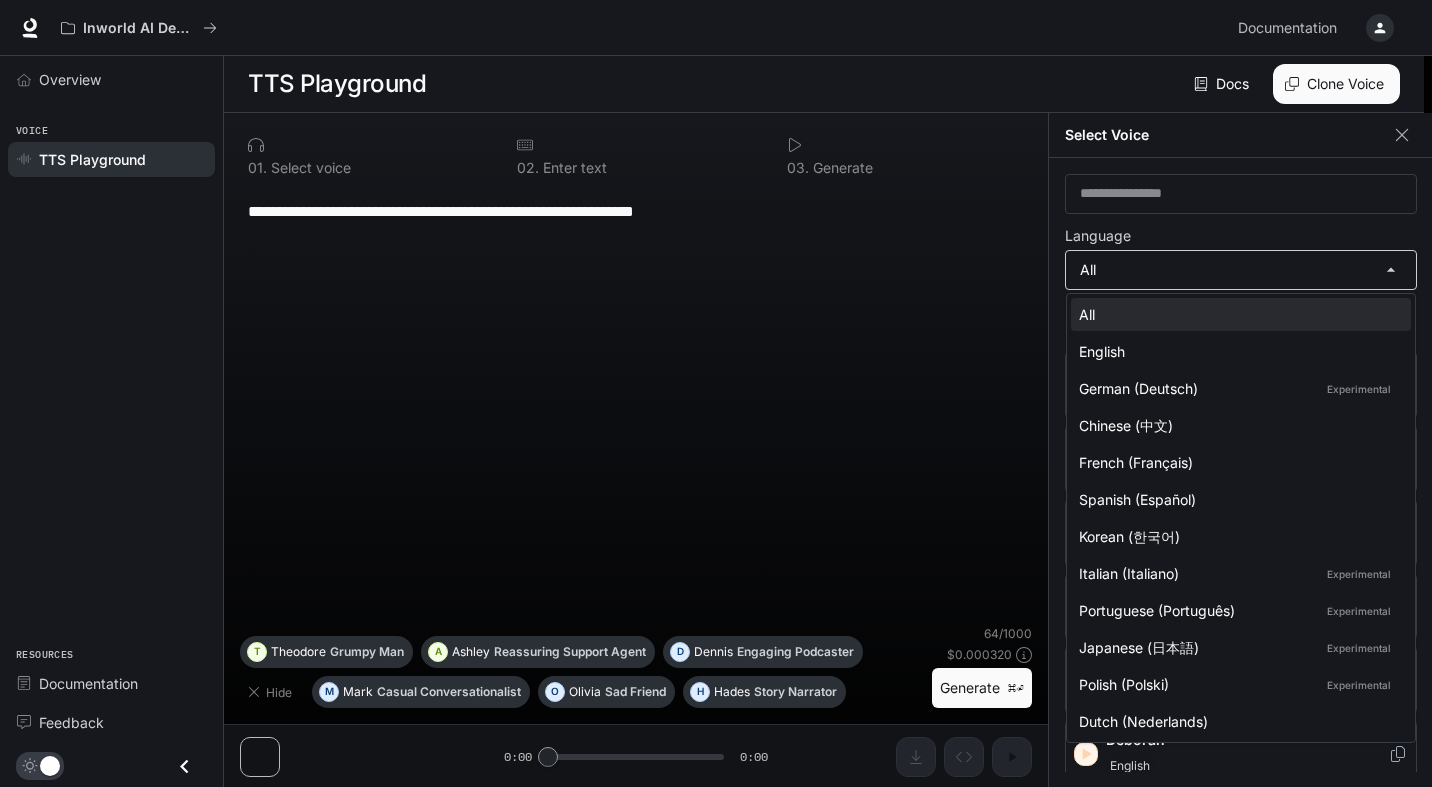 click on "**********" at bounding box center [716, 394] 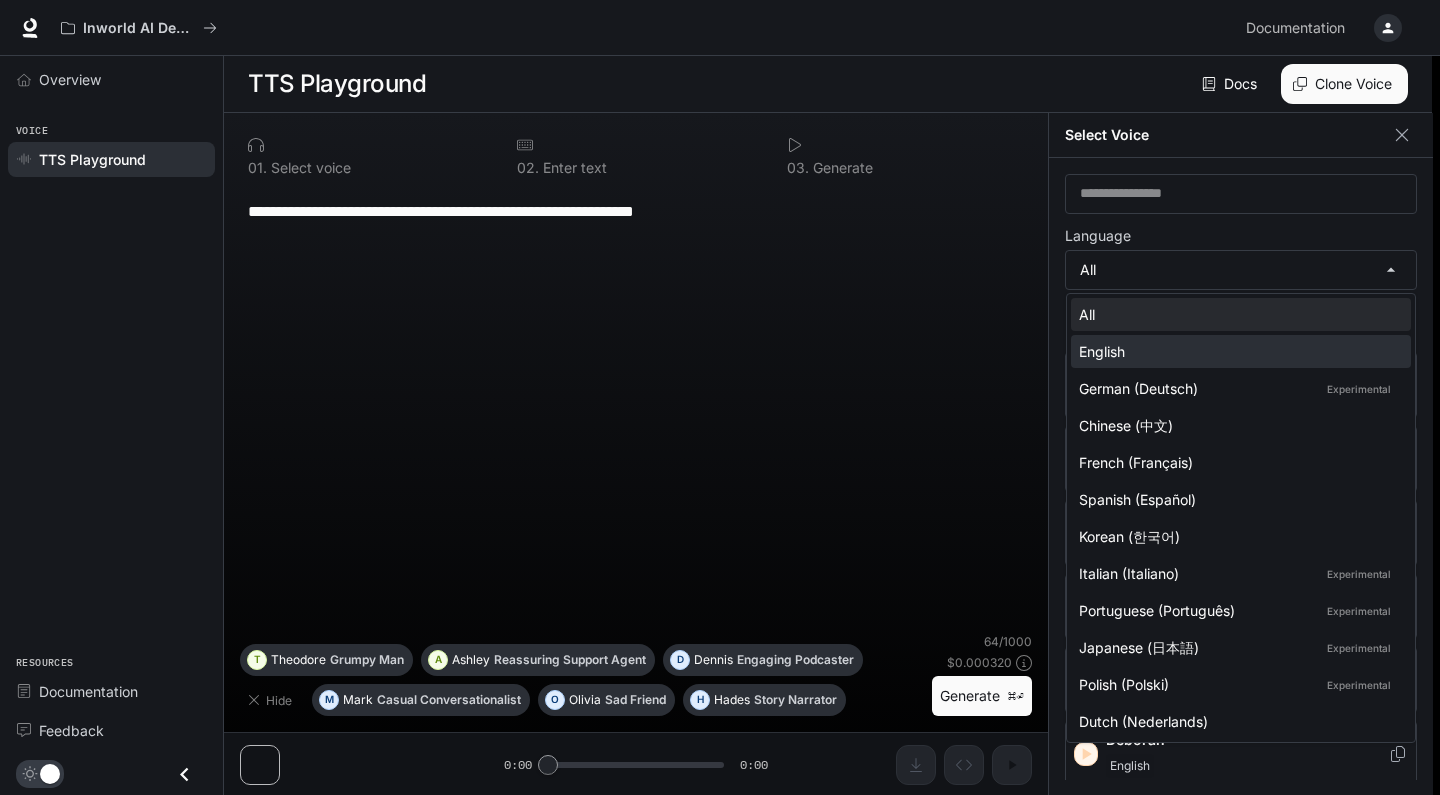 click on "English" at bounding box center (1241, 351) 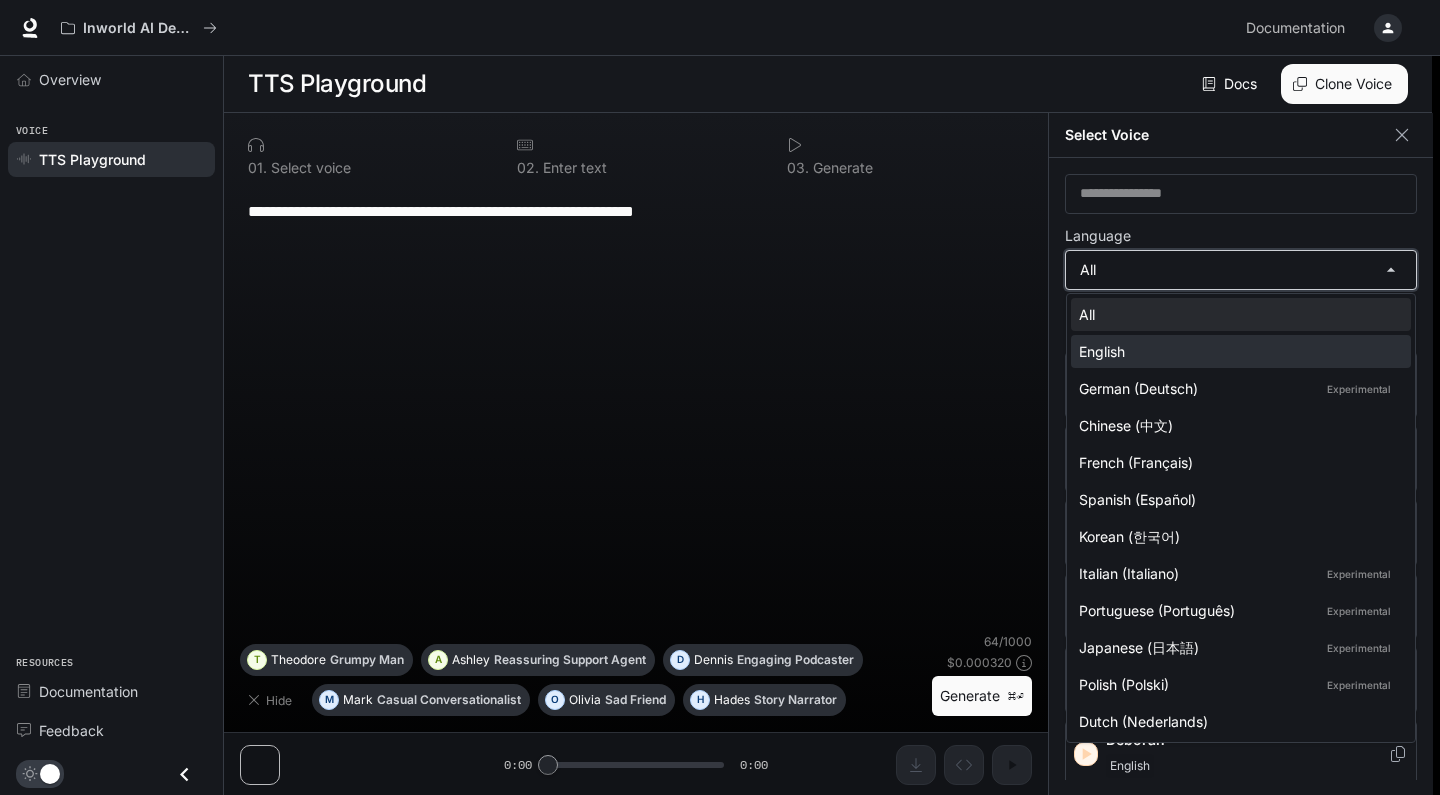 type on "*****" 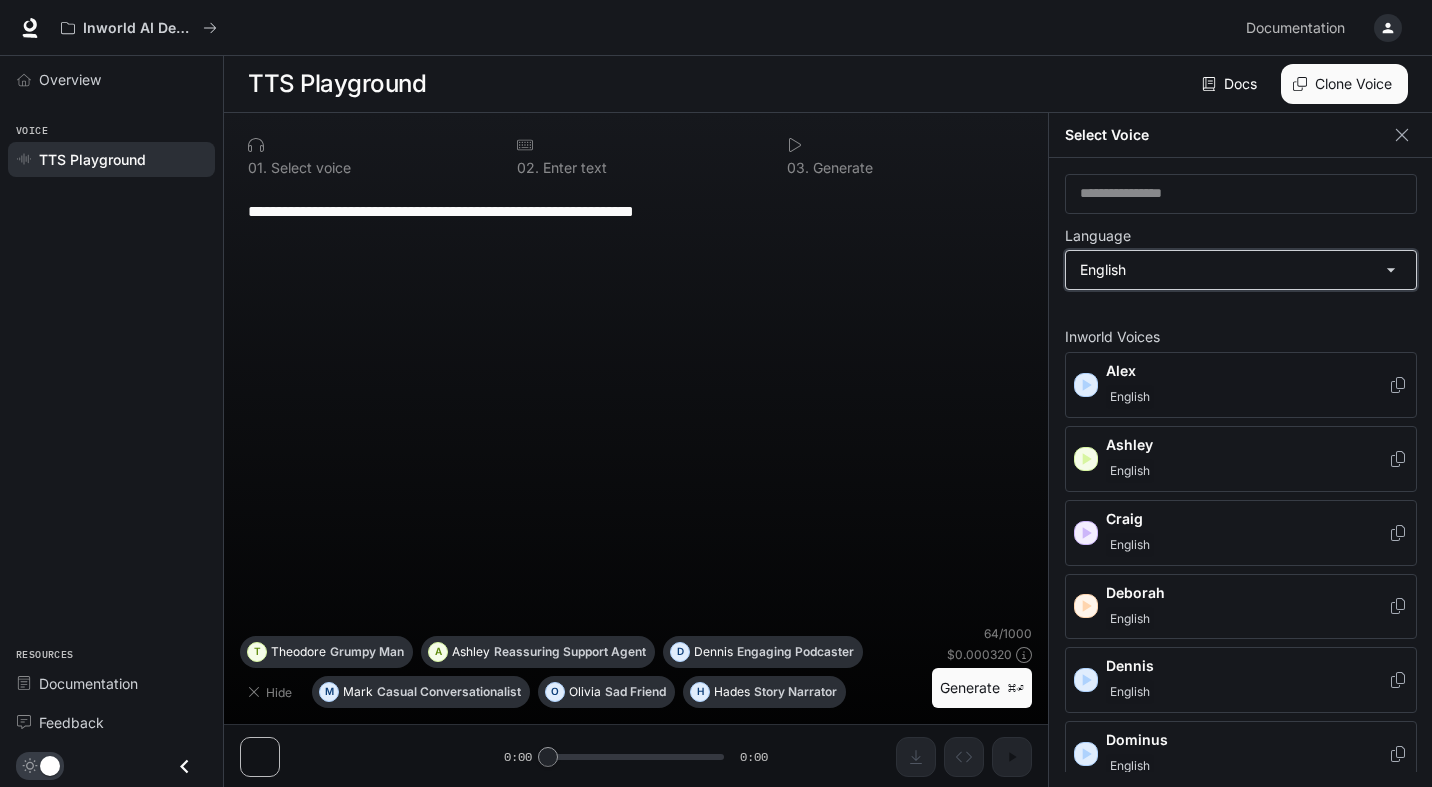 scroll, scrollTop: 0, scrollLeft: 0, axis: both 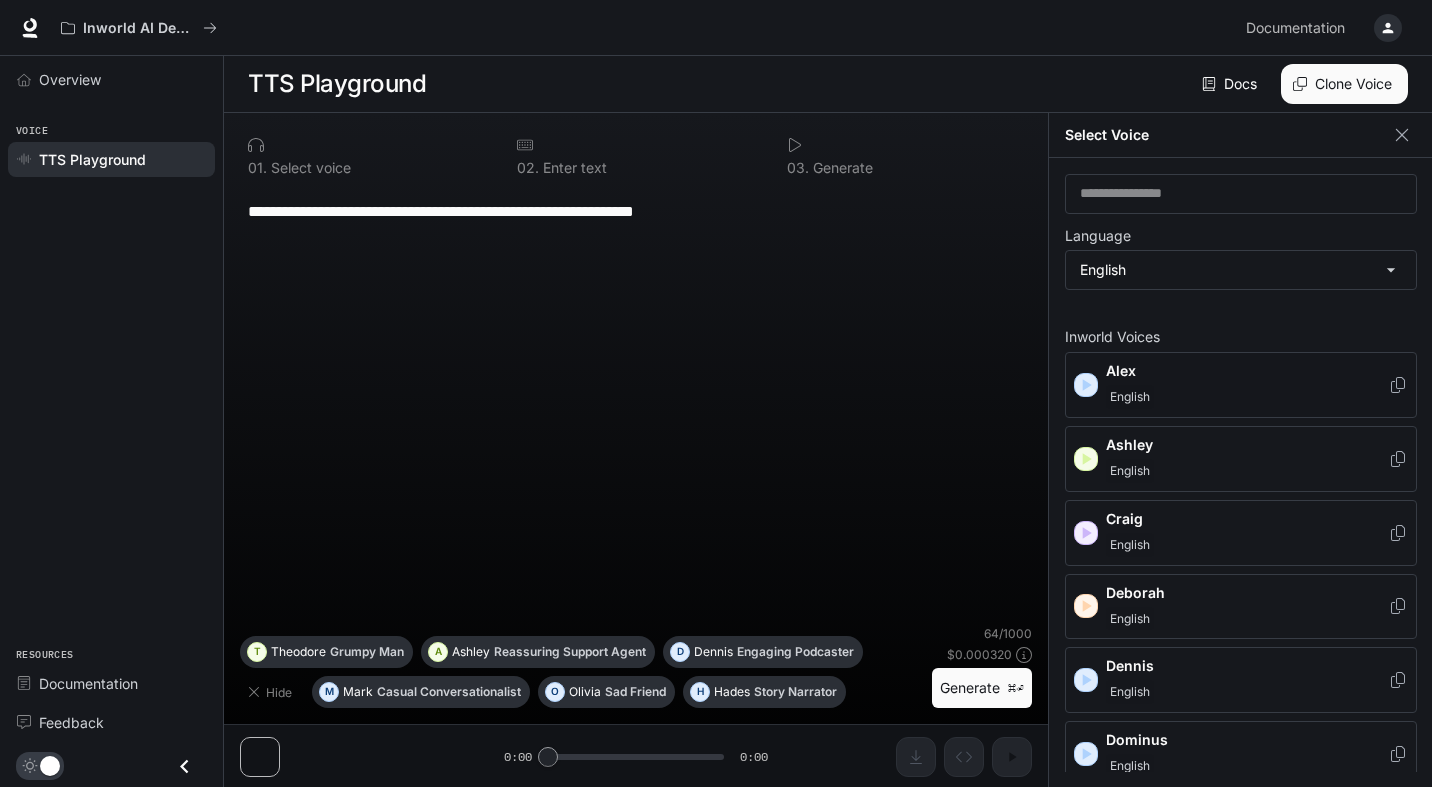 click at bounding box center (1086, 385) 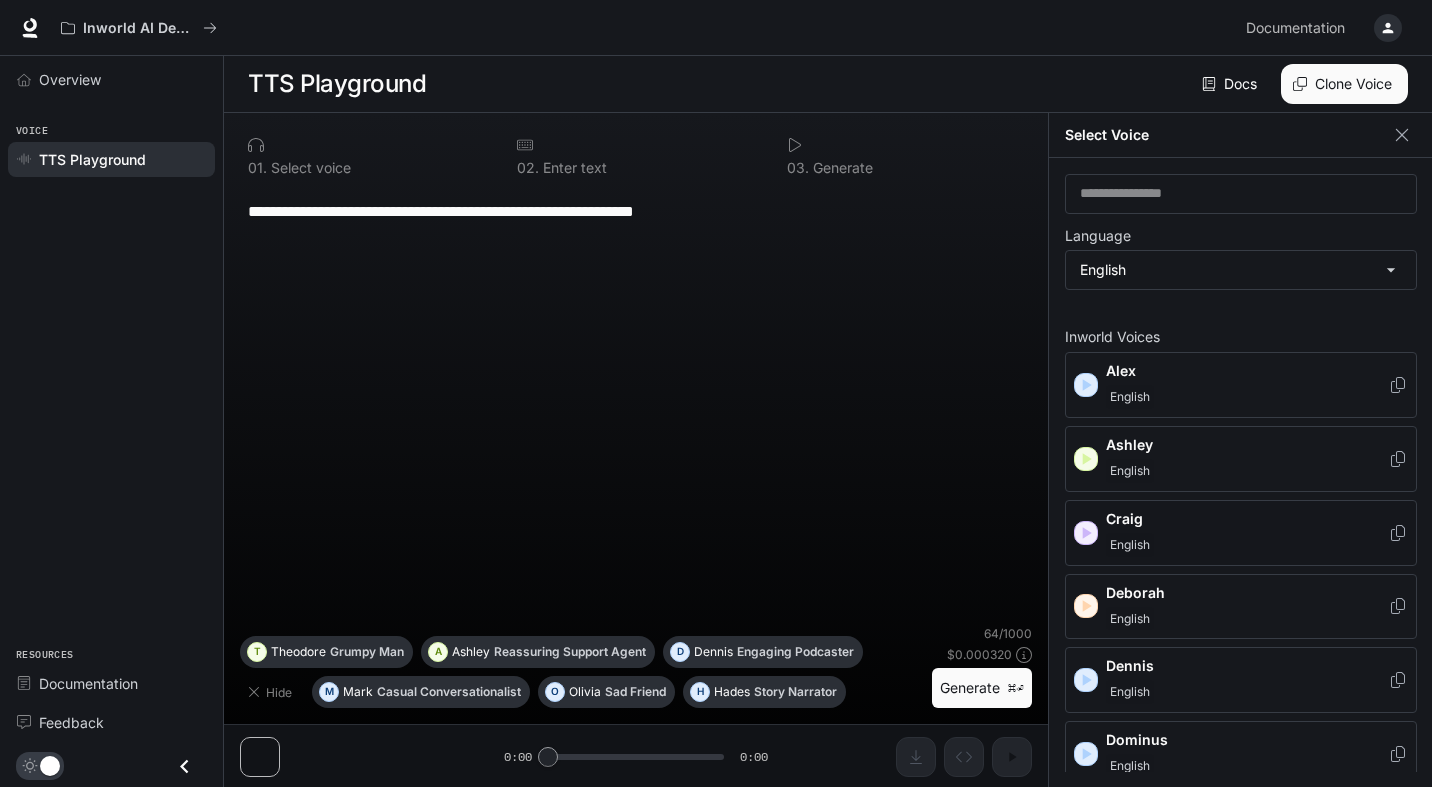 click 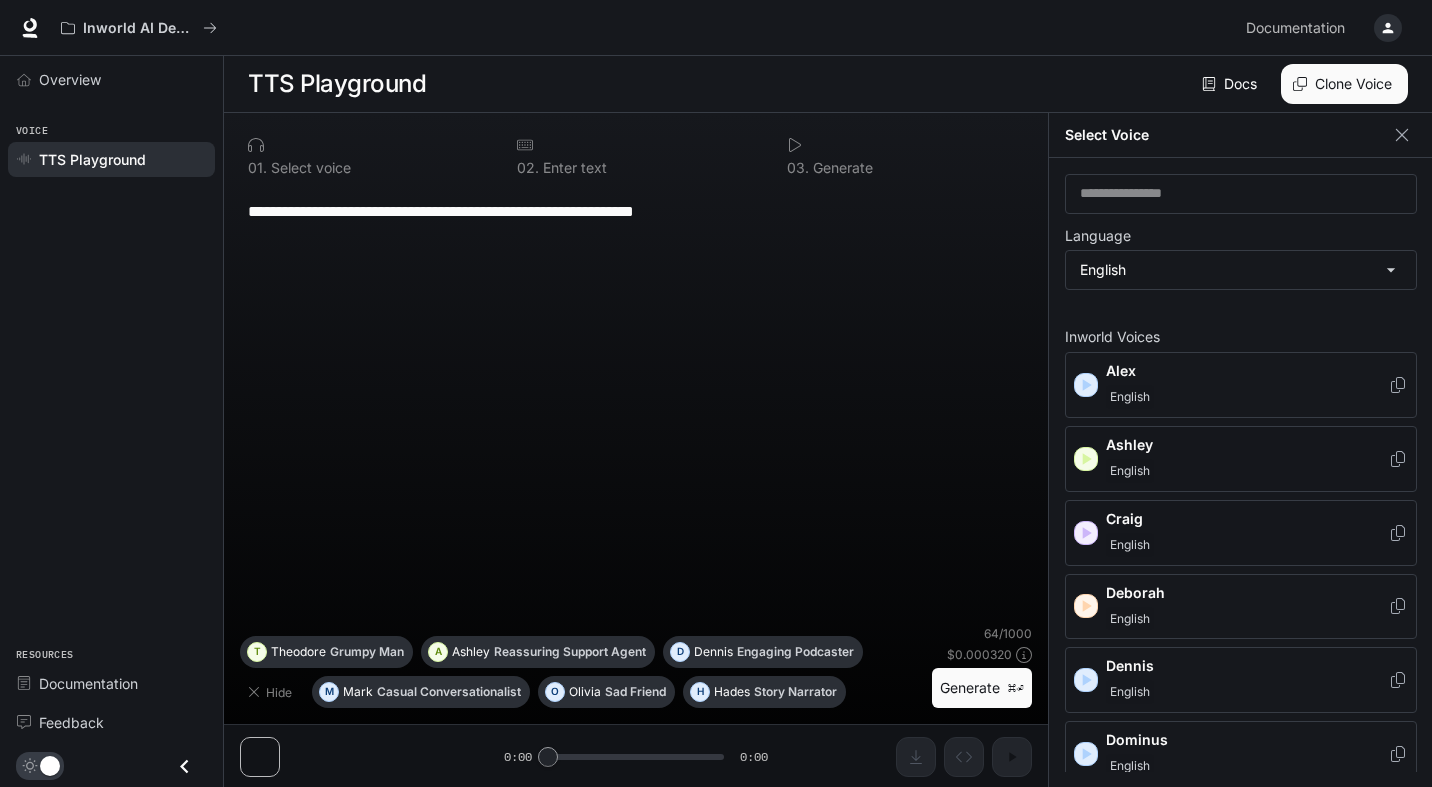 click 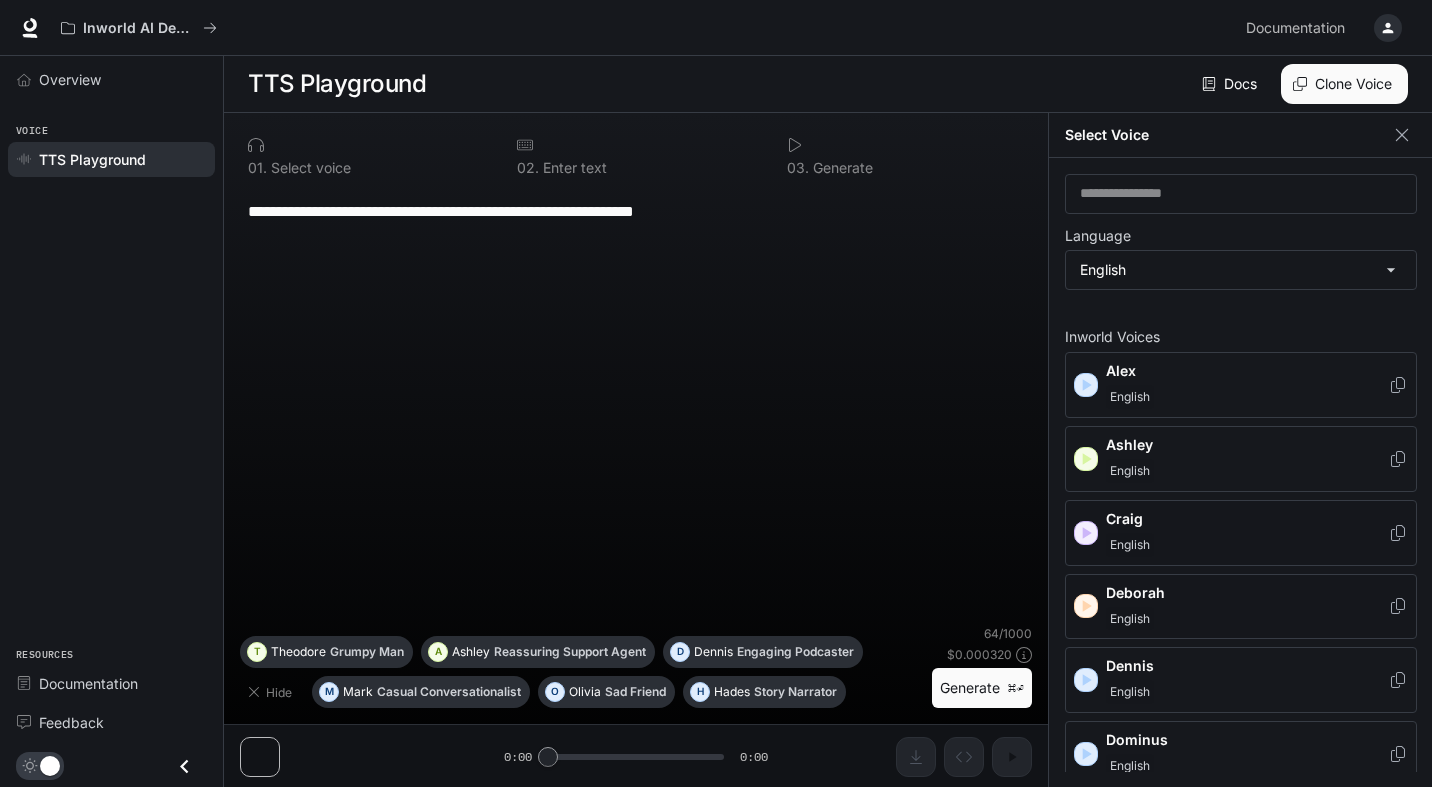 click 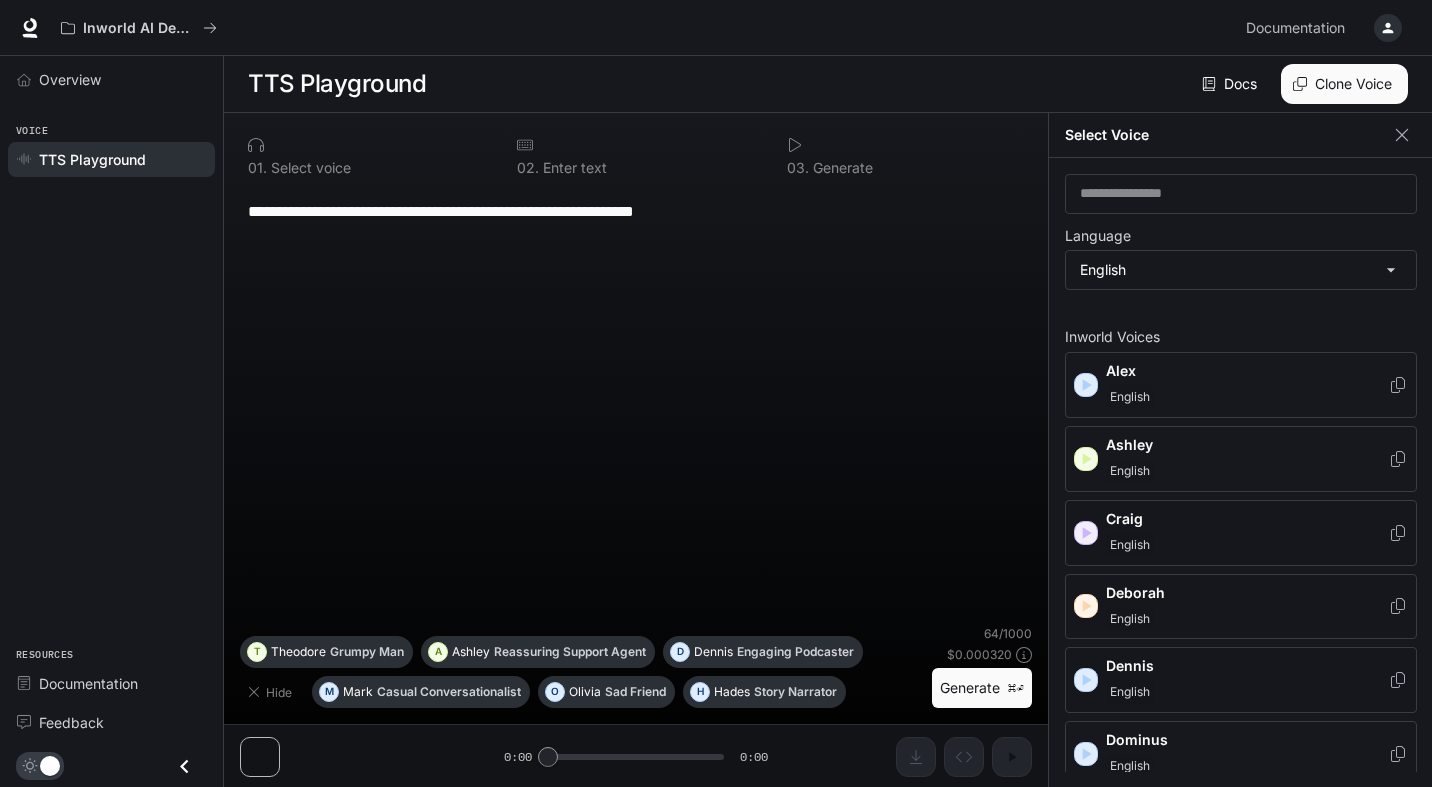click 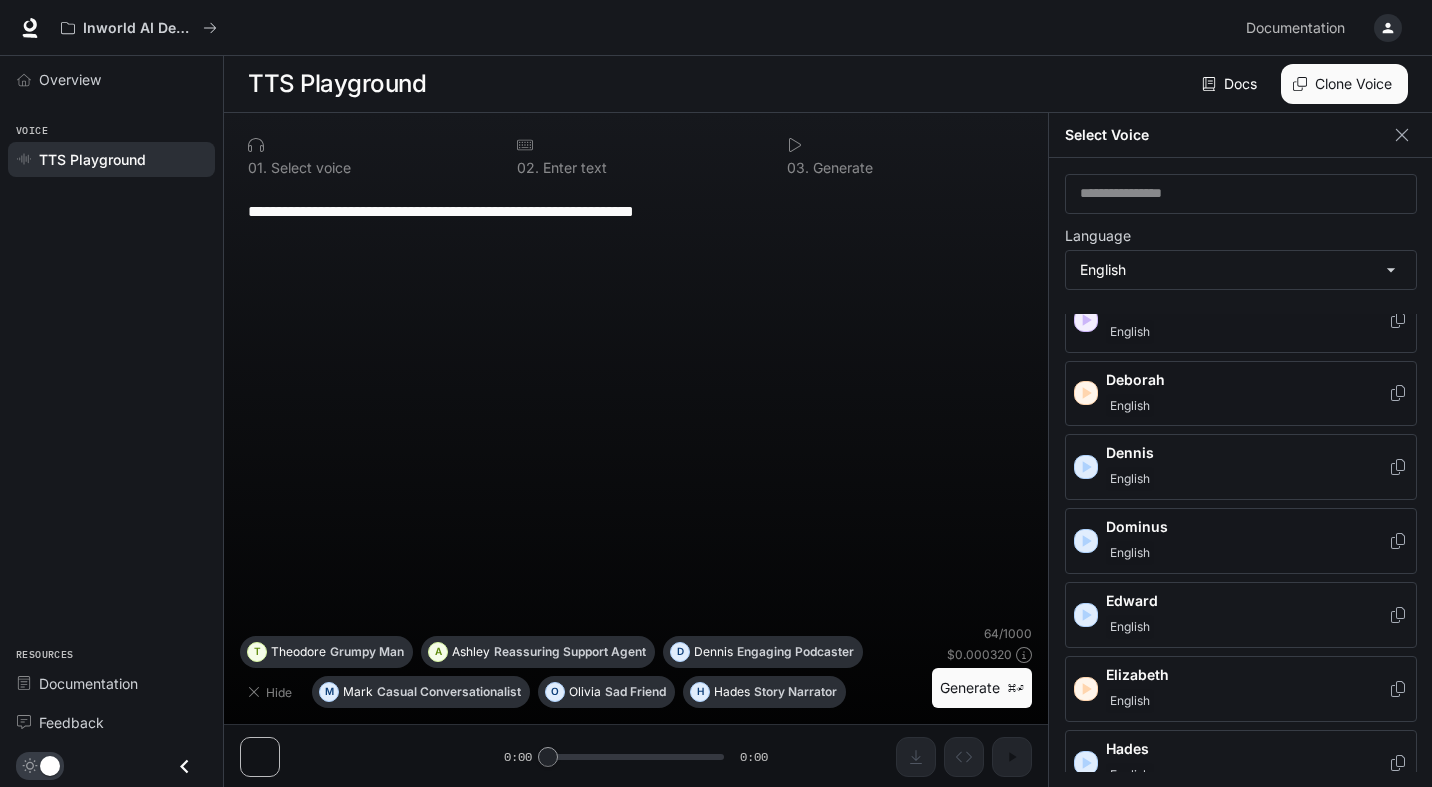 scroll, scrollTop: 300, scrollLeft: 0, axis: vertical 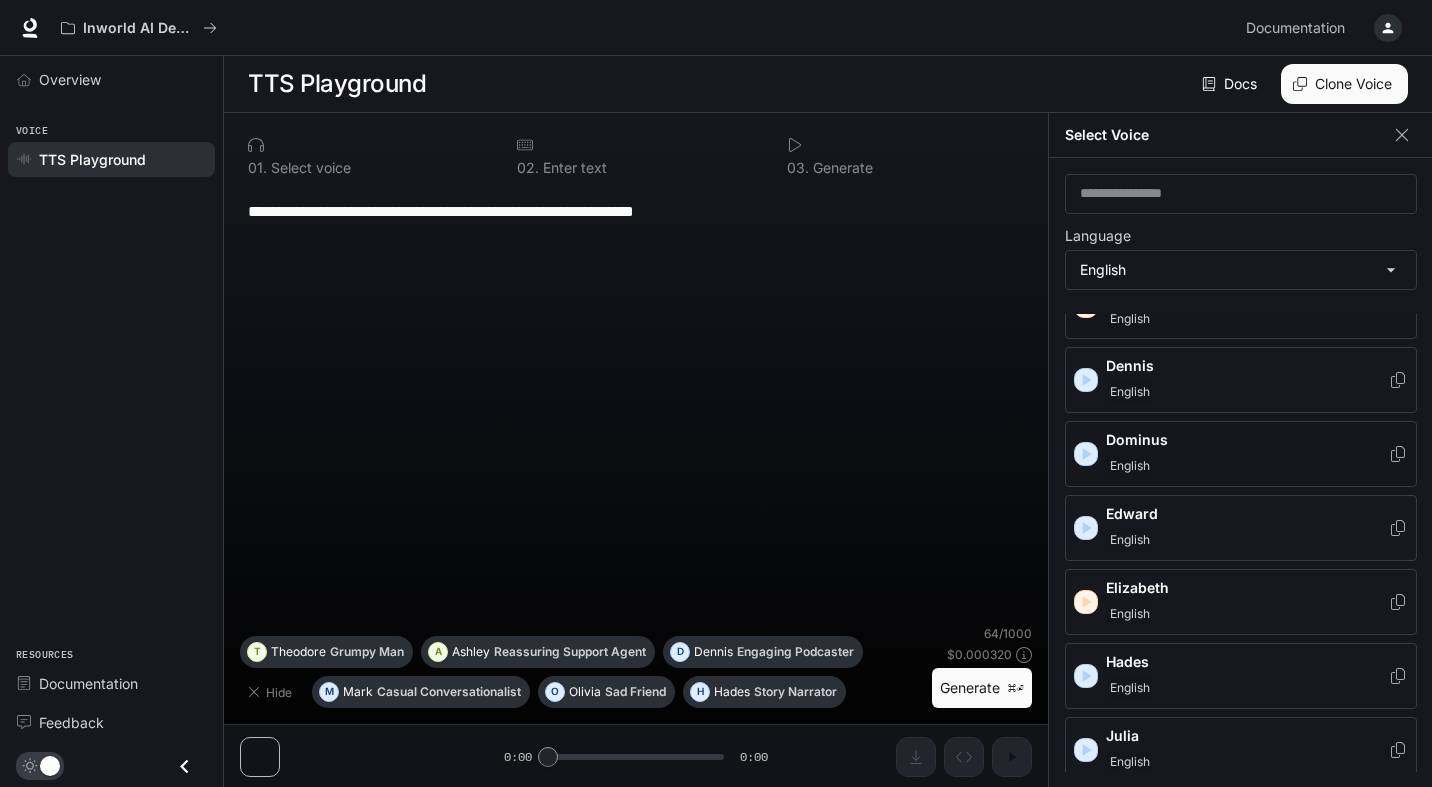 click 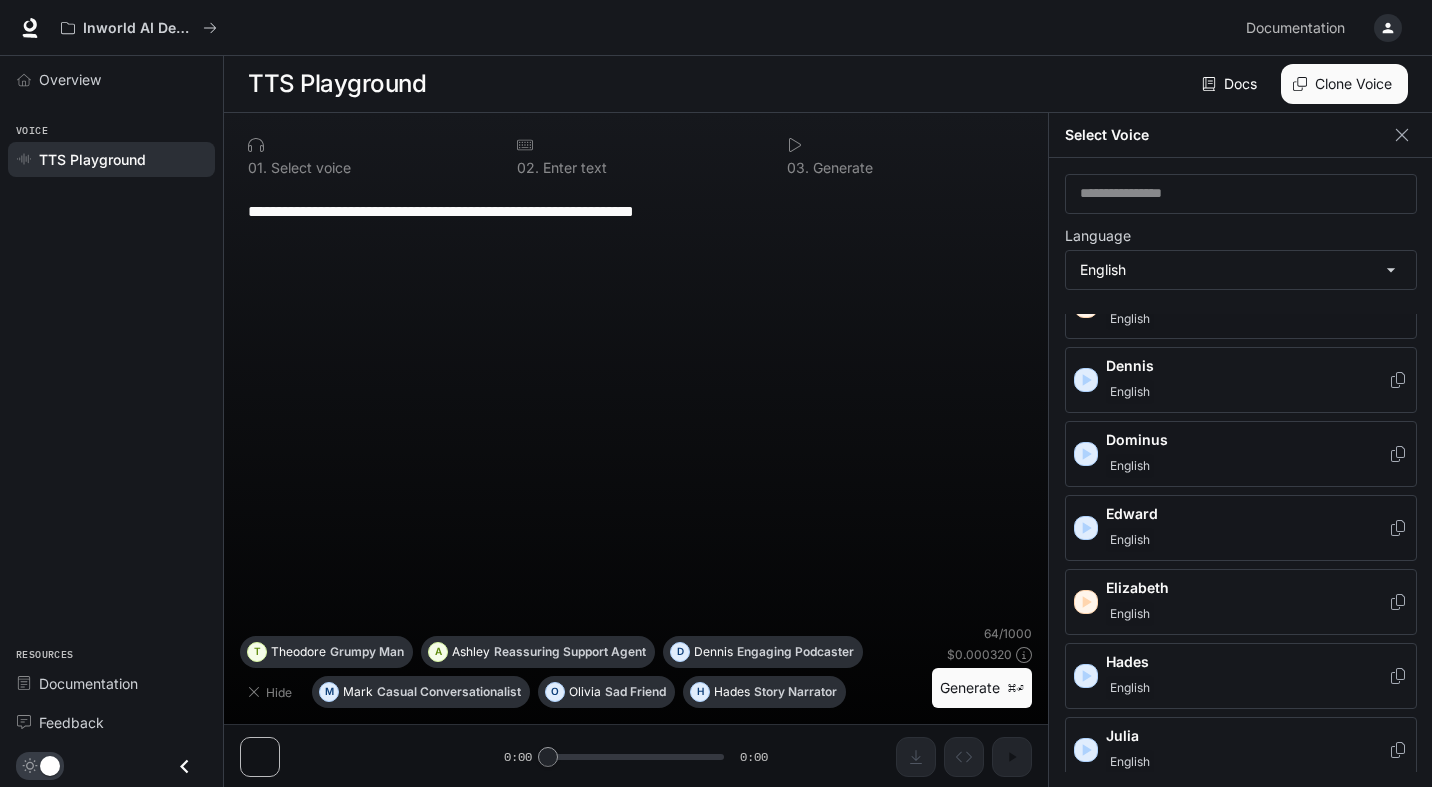 click 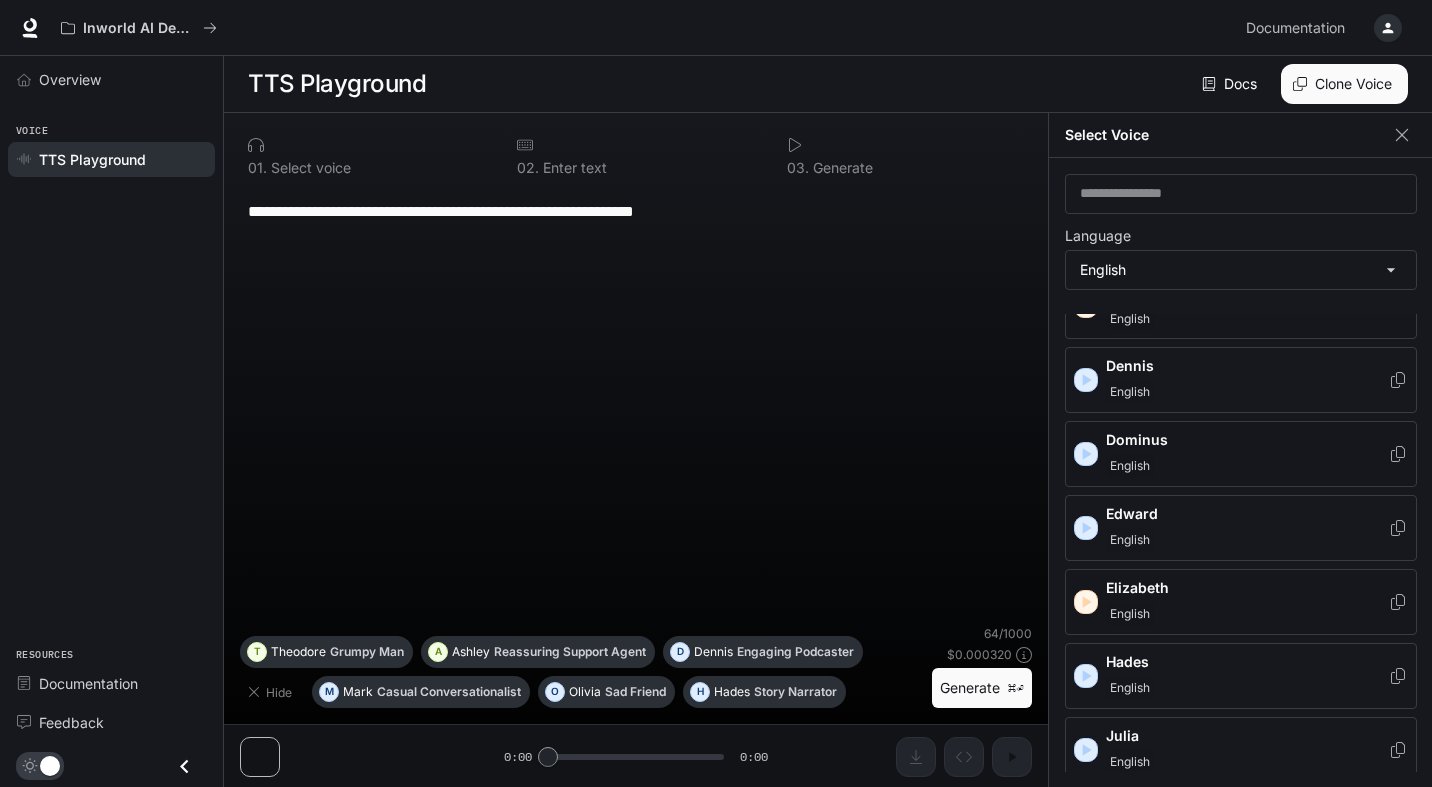 click 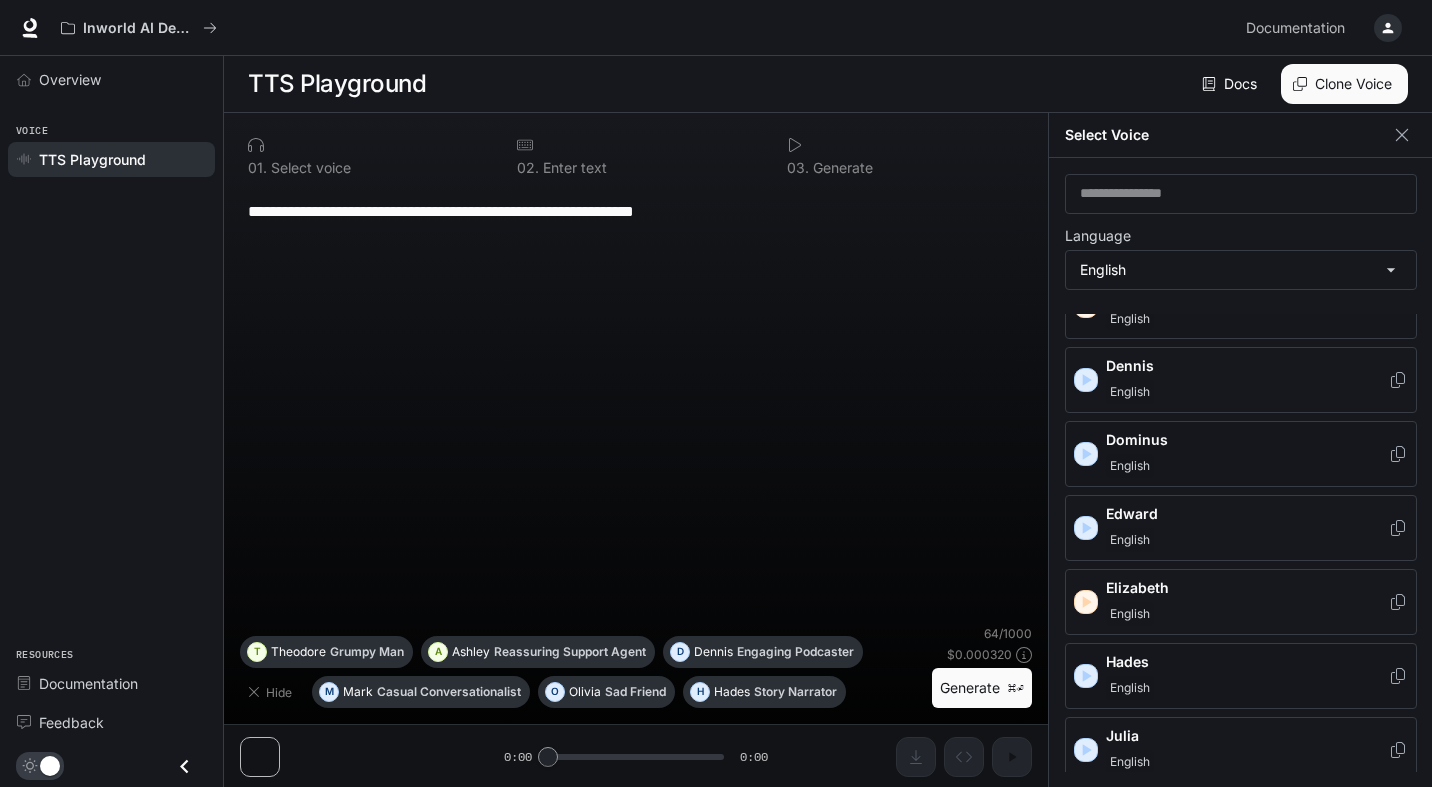 click 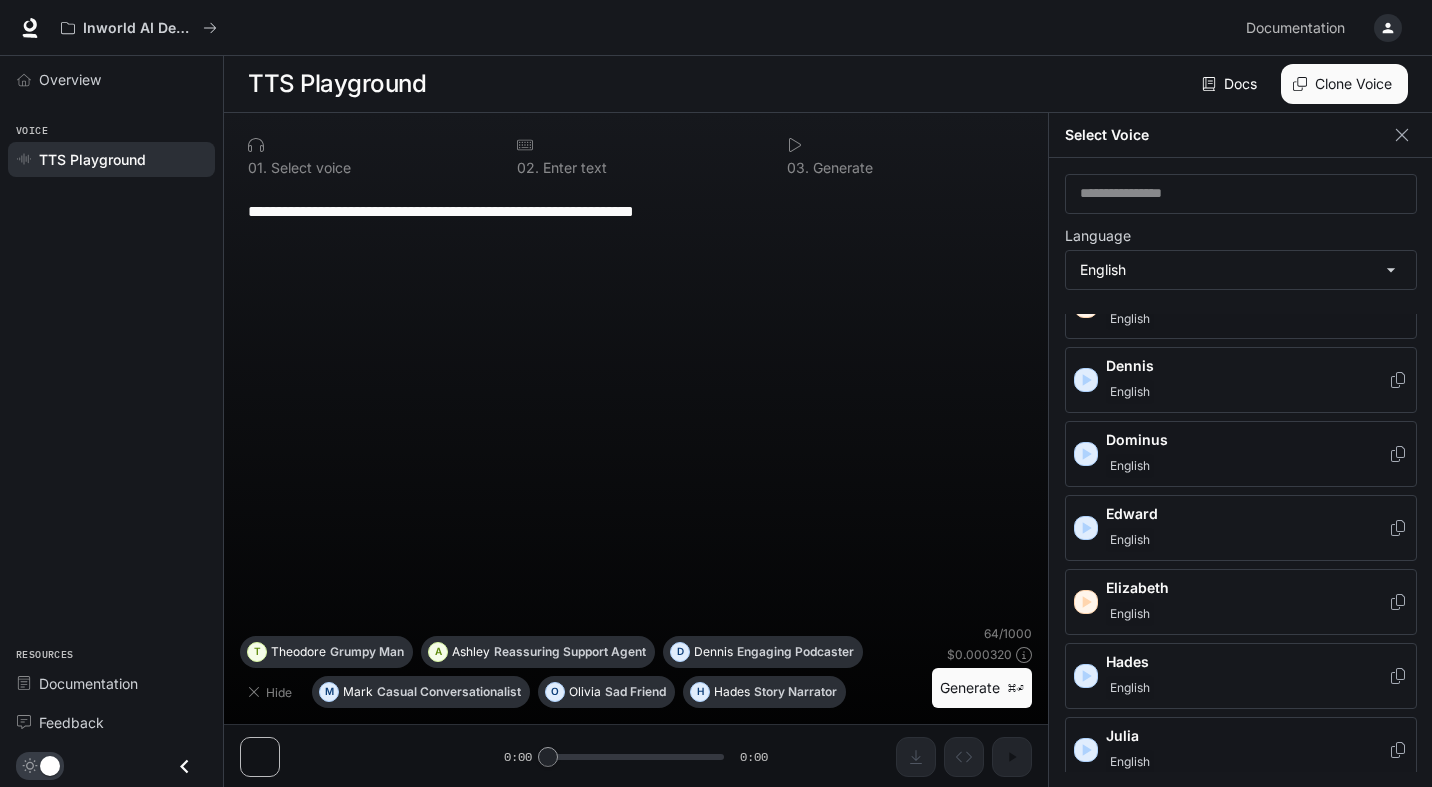 click 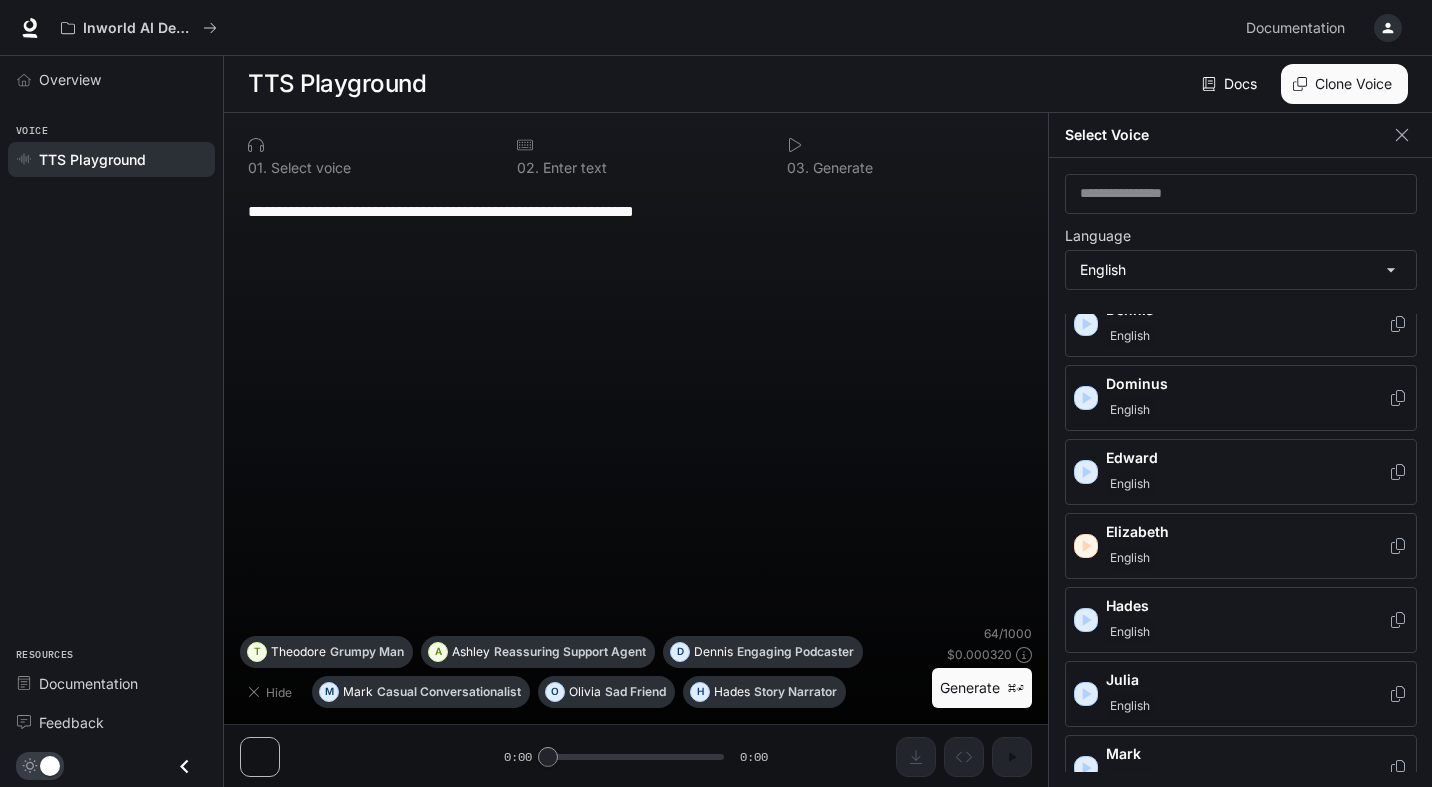 scroll, scrollTop: 357, scrollLeft: 0, axis: vertical 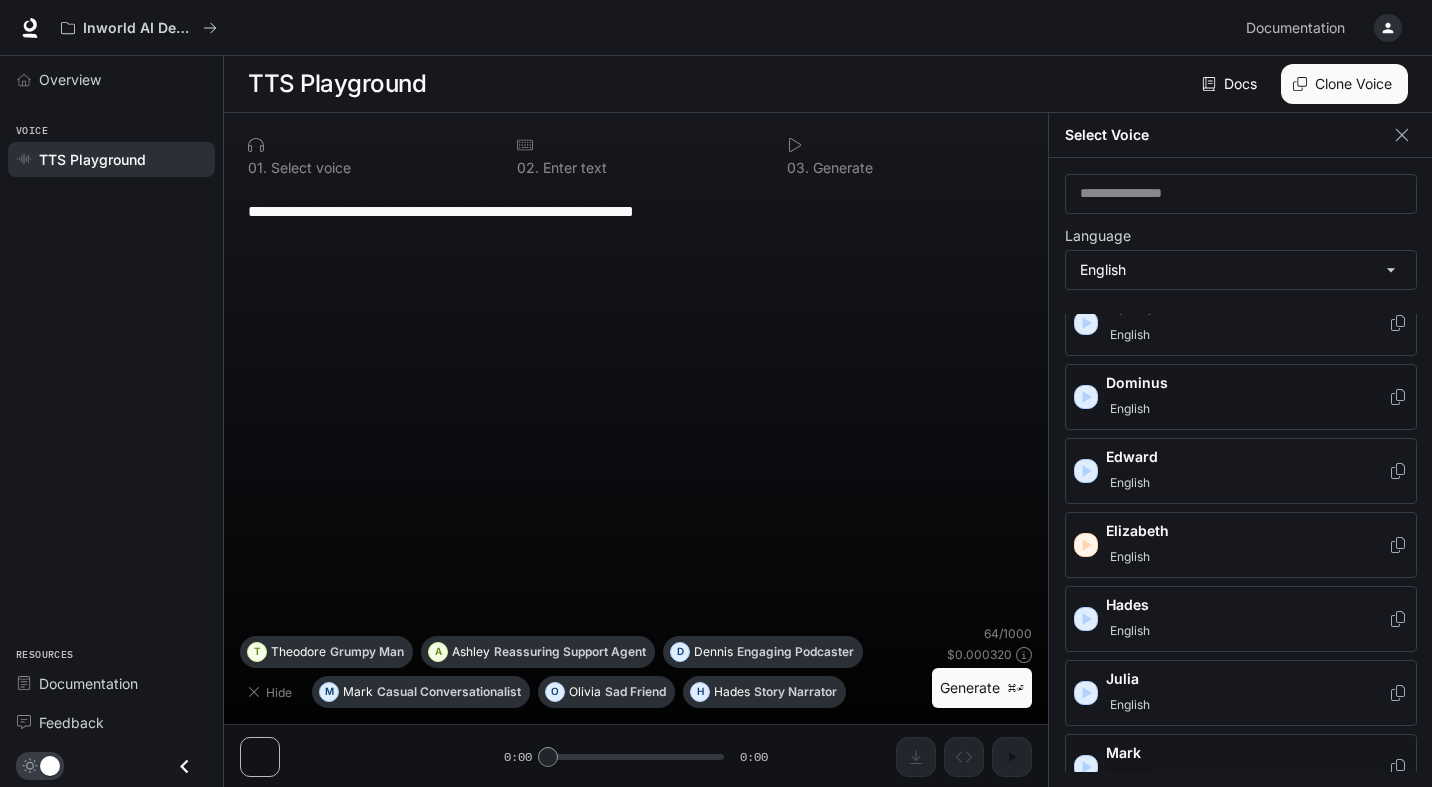 click 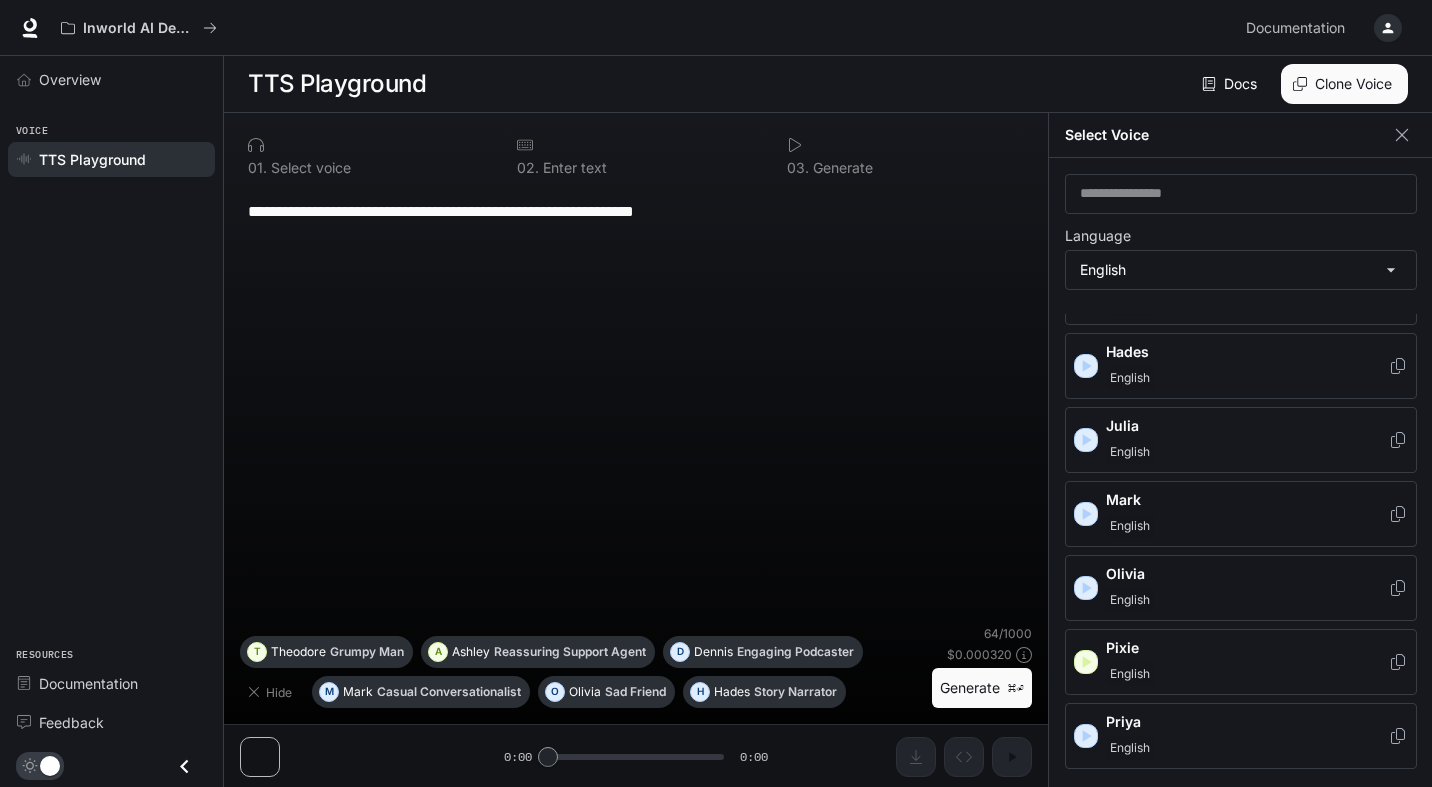 scroll, scrollTop: 613, scrollLeft: 0, axis: vertical 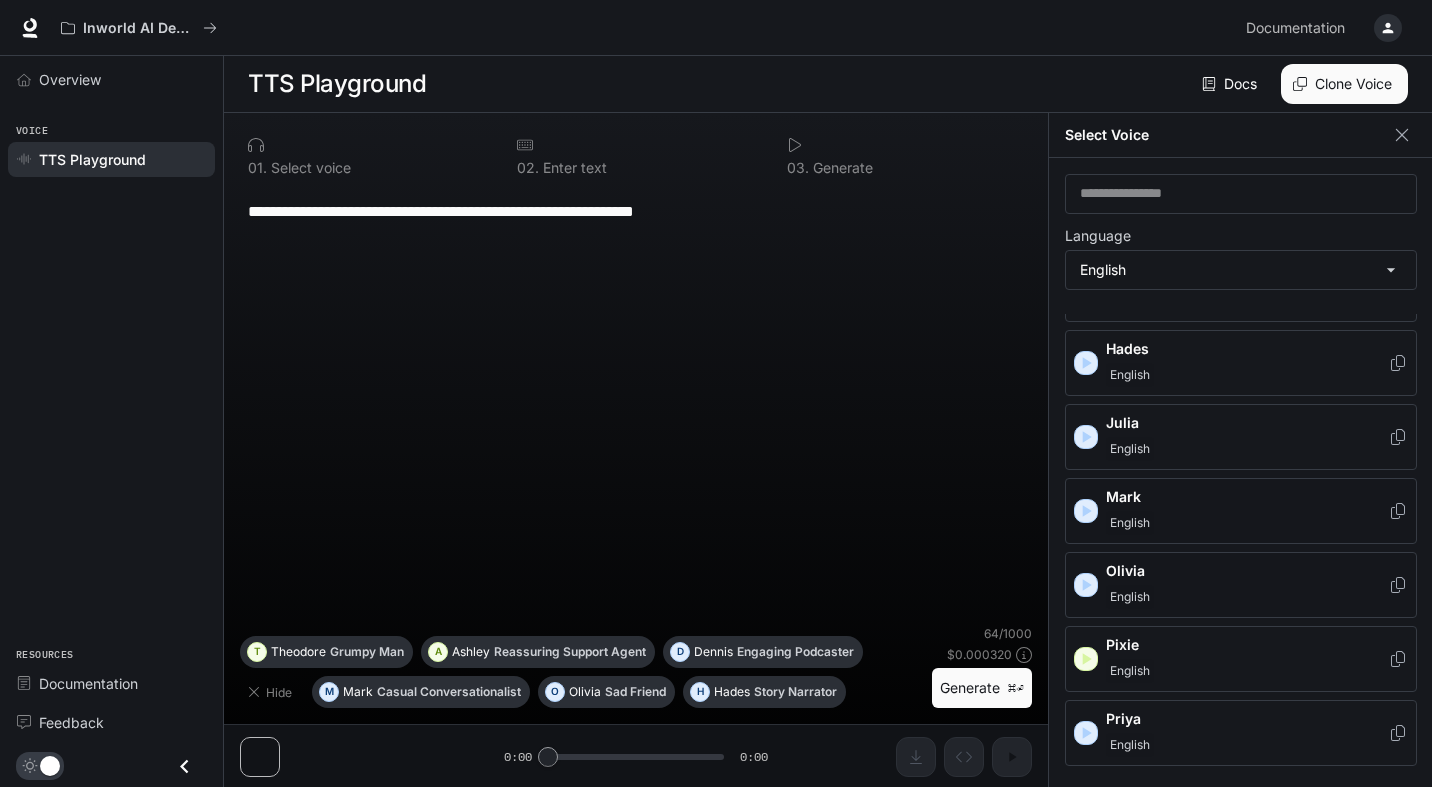click 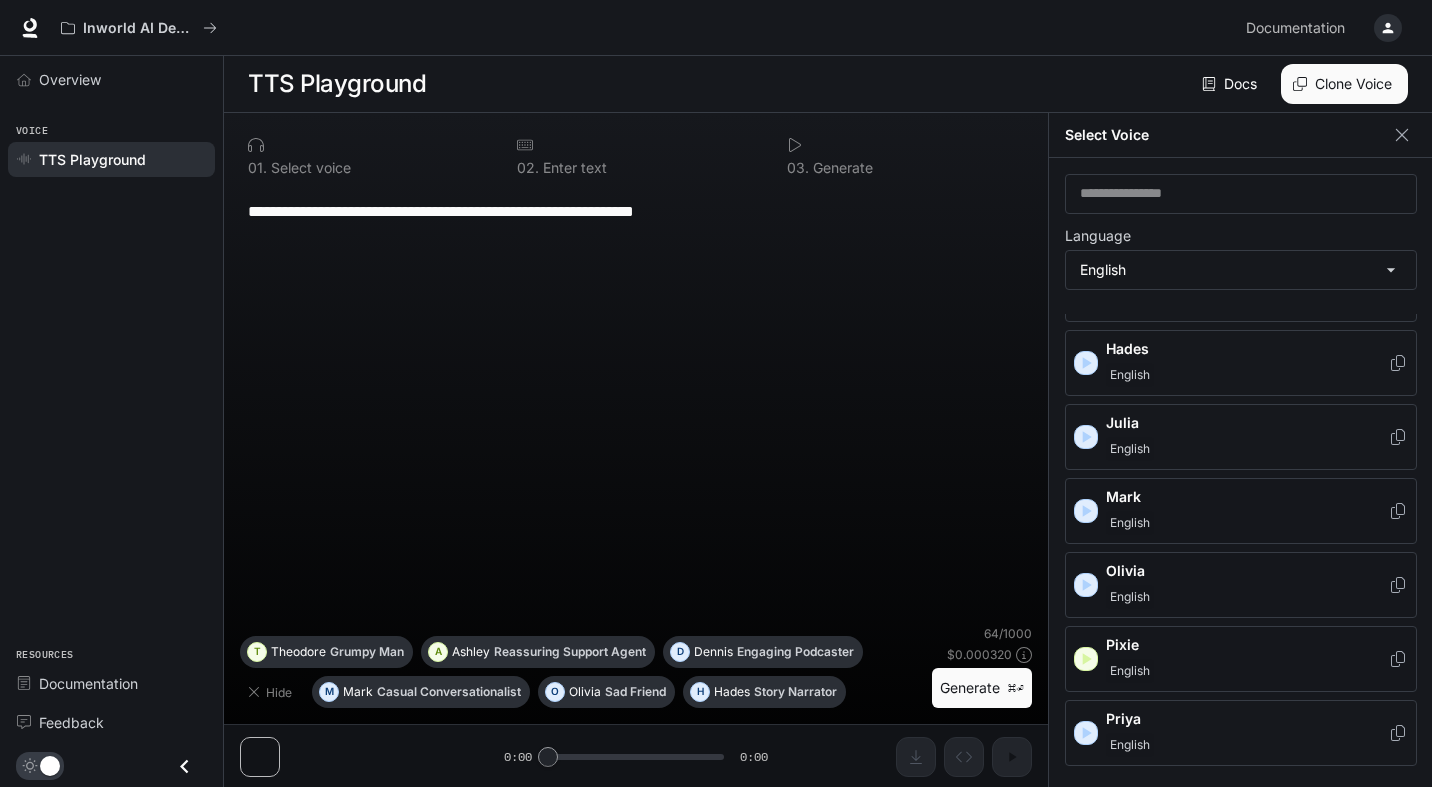 click 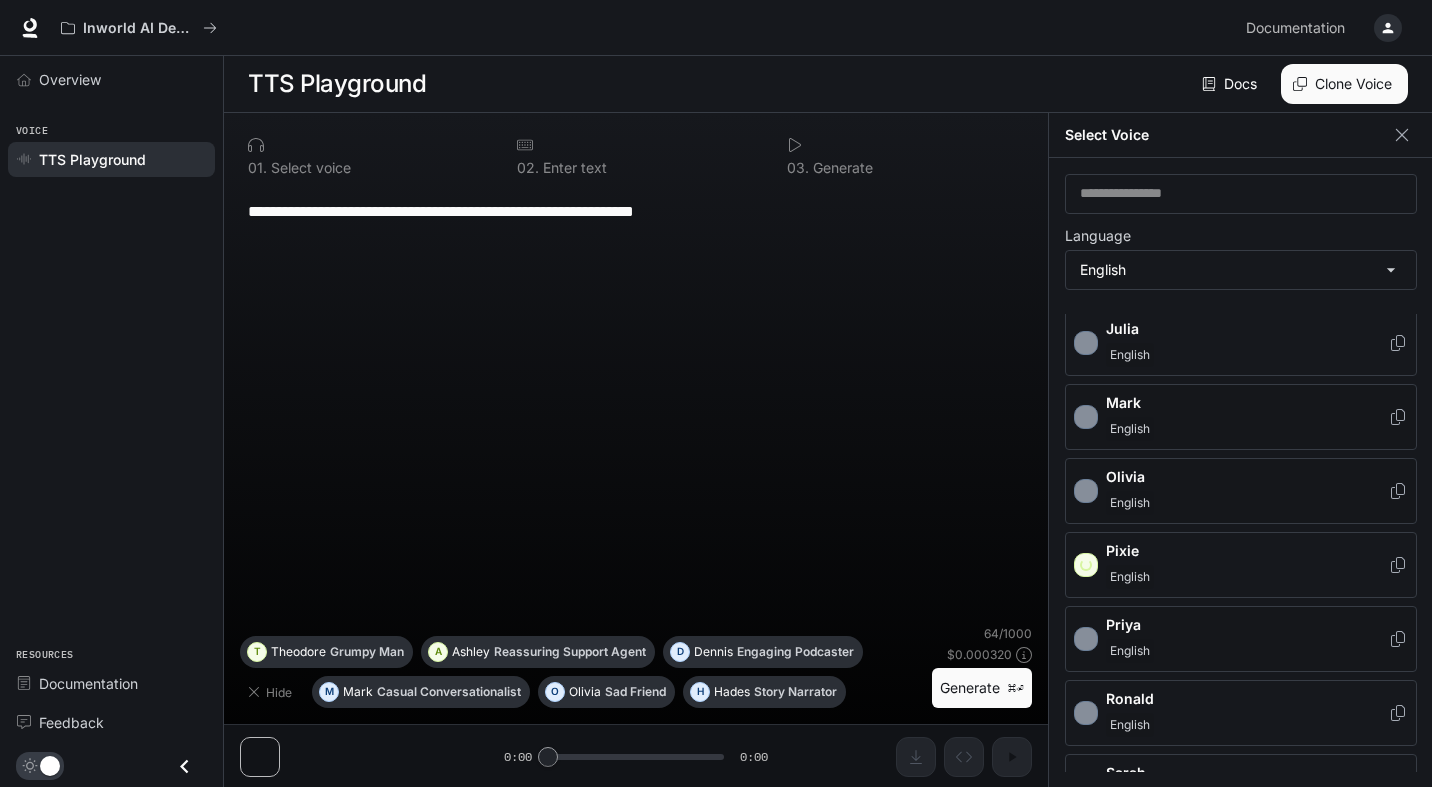 scroll, scrollTop: 709, scrollLeft: 0, axis: vertical 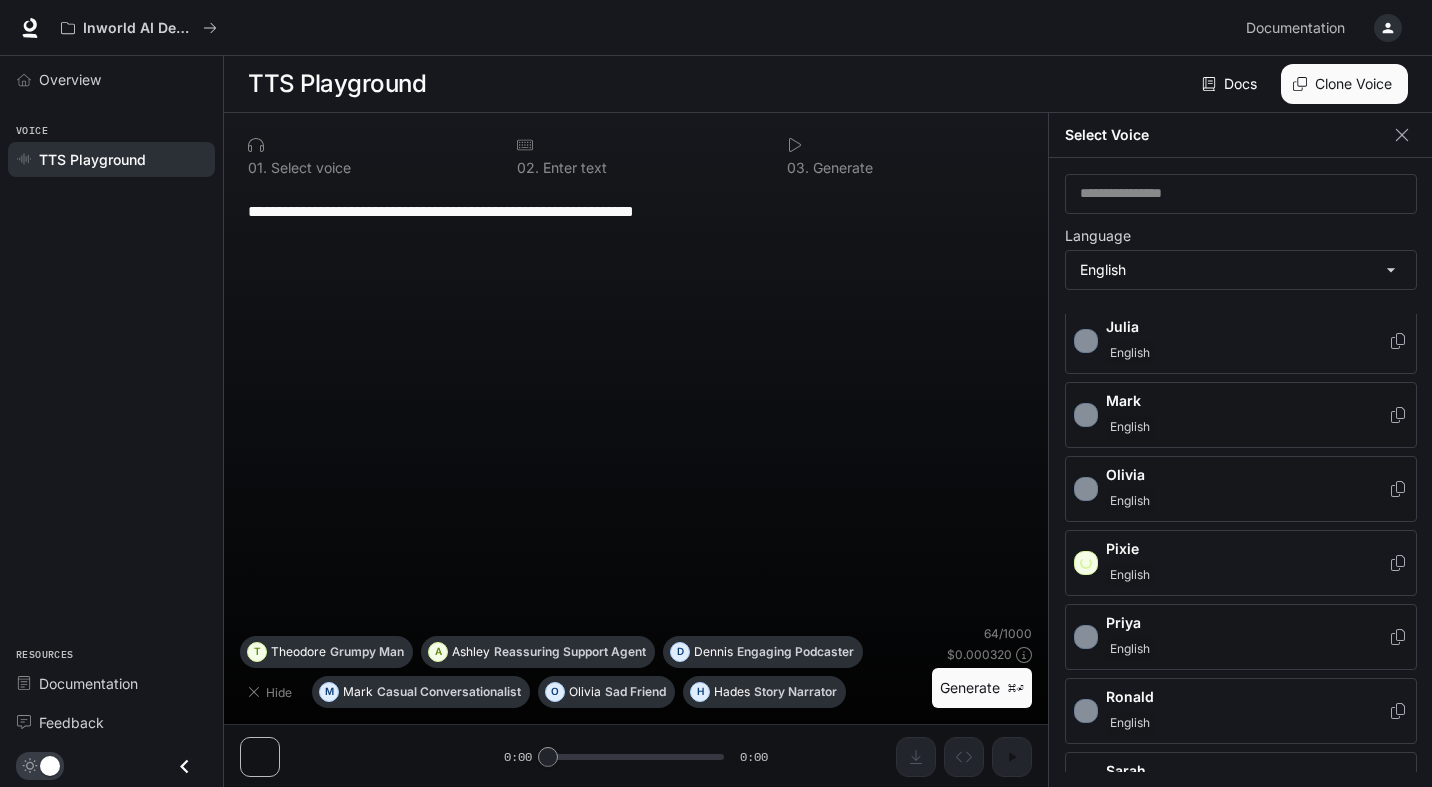 click on "[FIRST] [LAST]" at bounding box center [1241, 637] 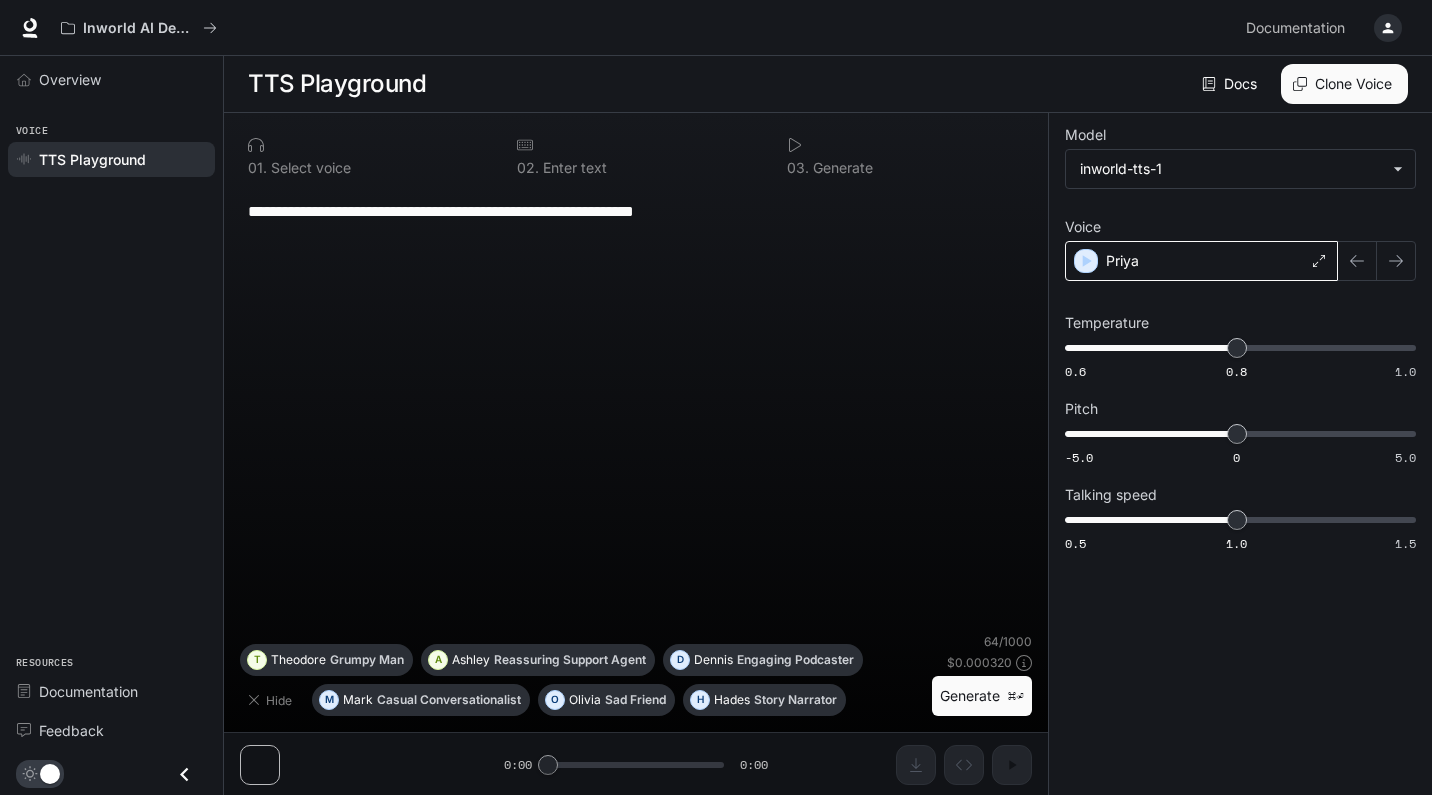click on "Priya" at bounding box center (1201, 261) 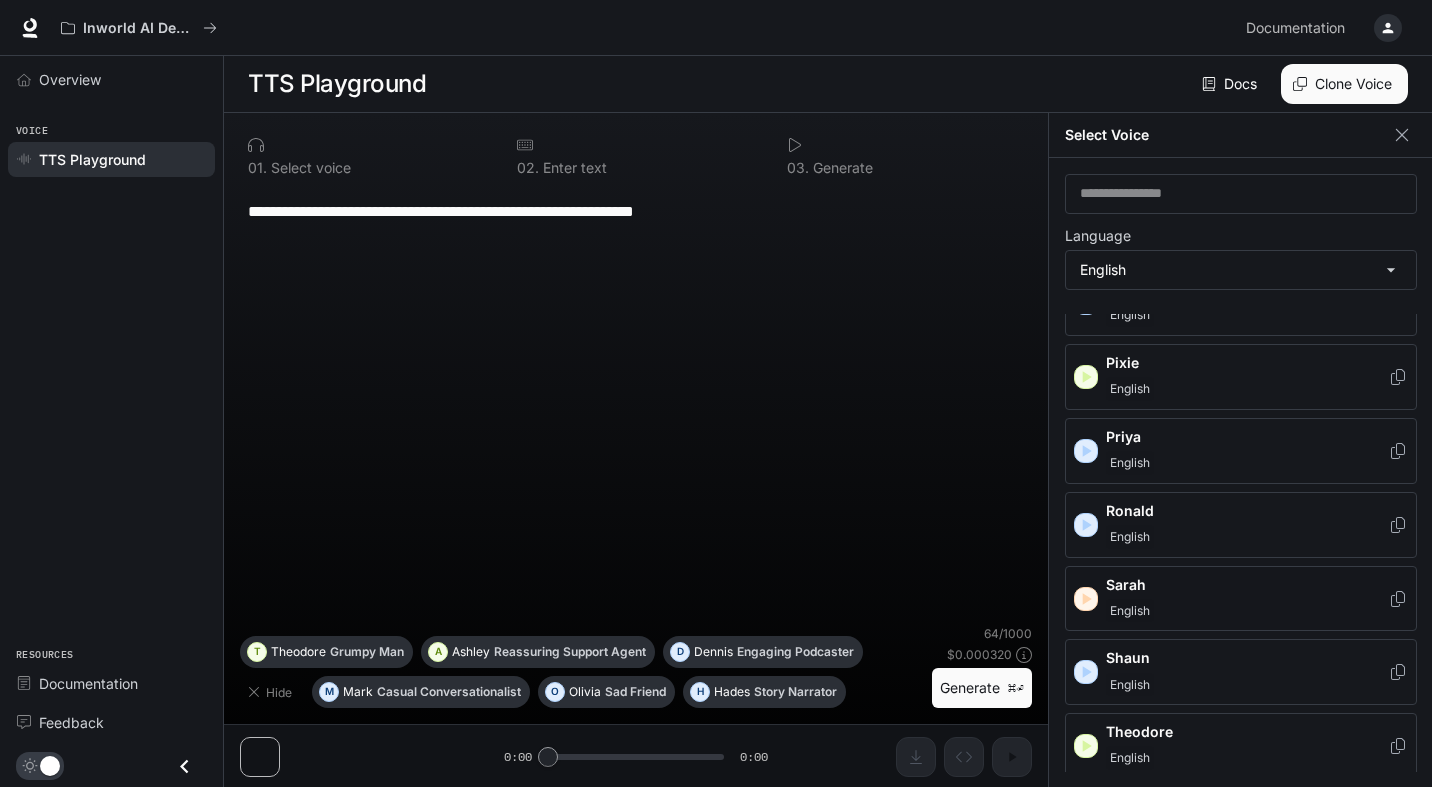 scroll, scrollTop: 891, scrollLeft: 0, axis: vertical 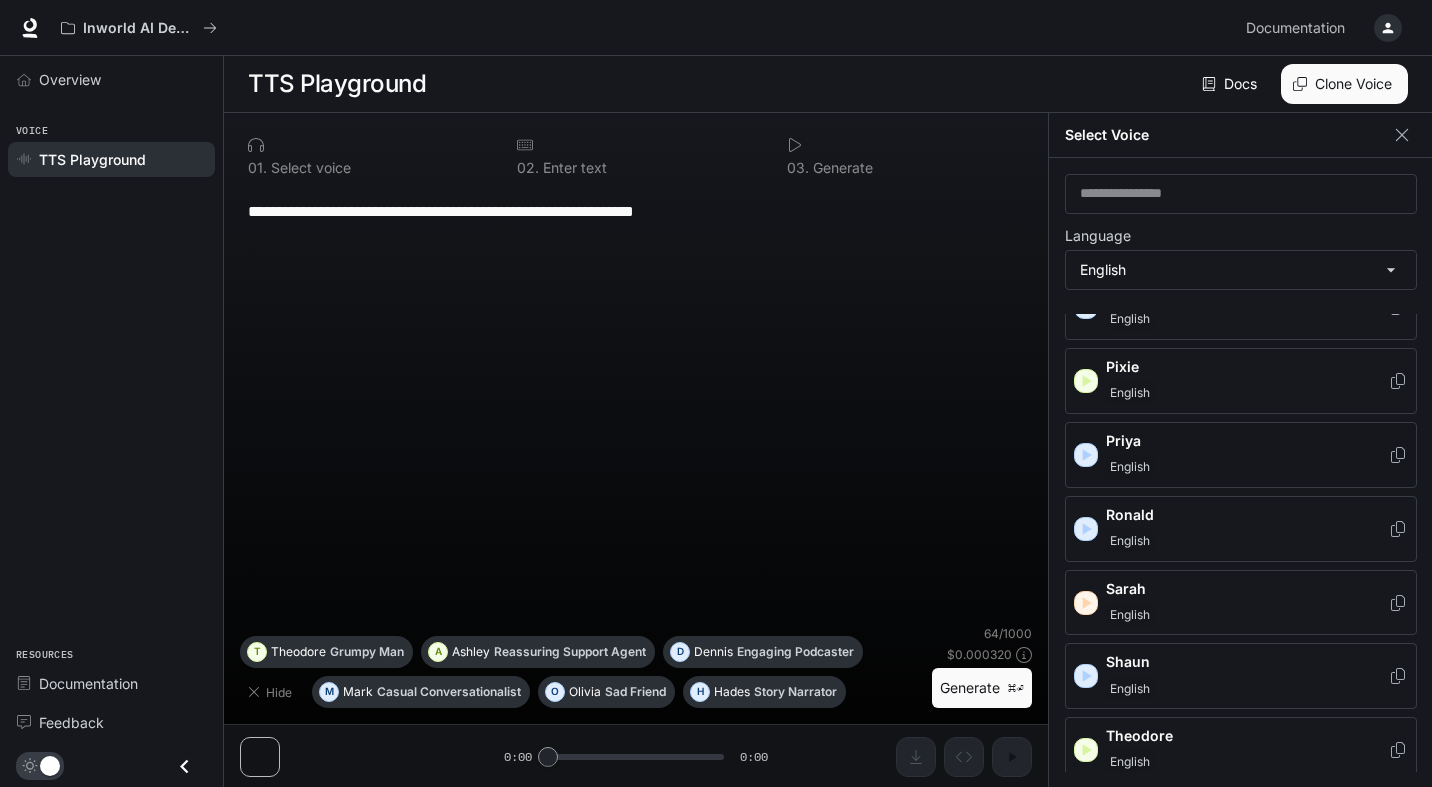 click 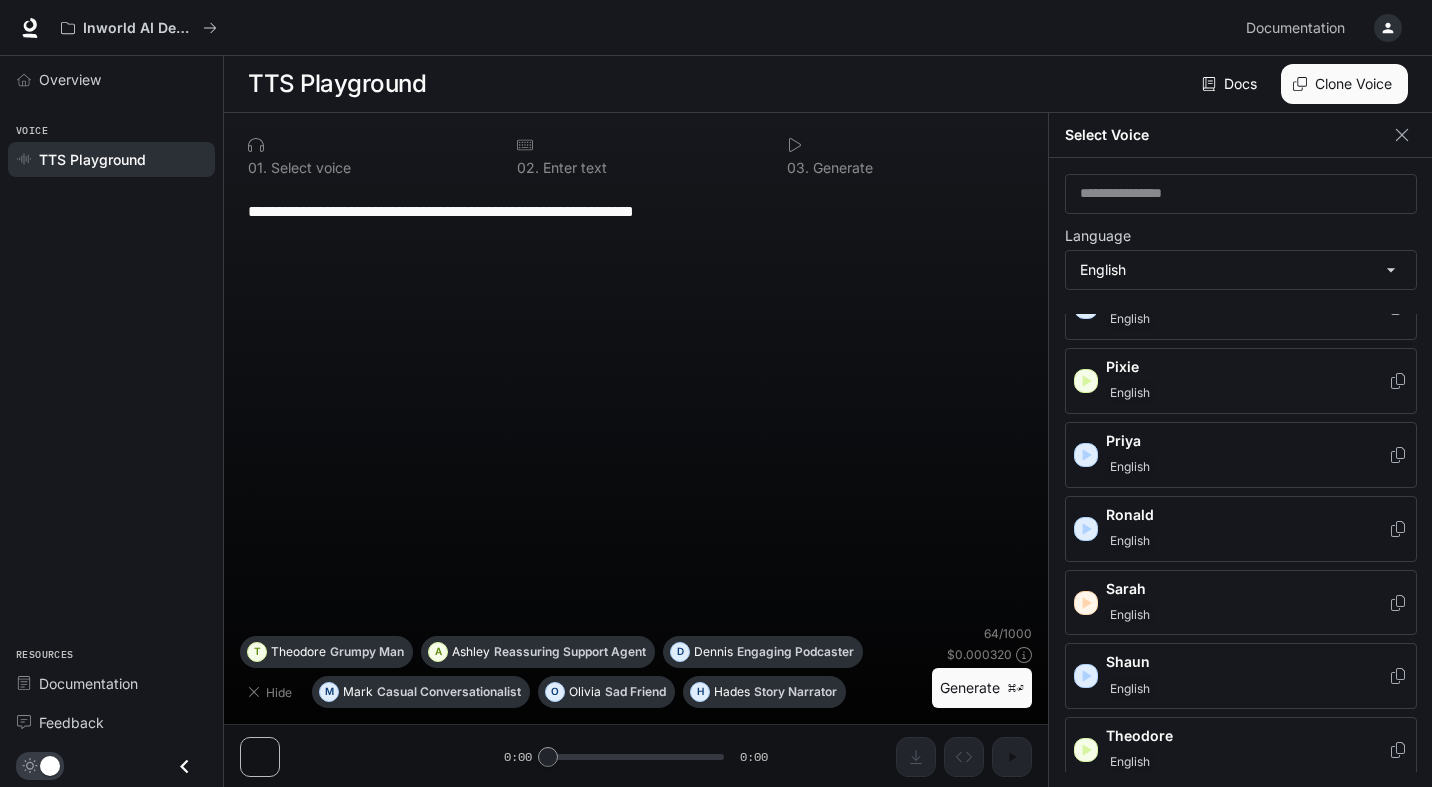 click 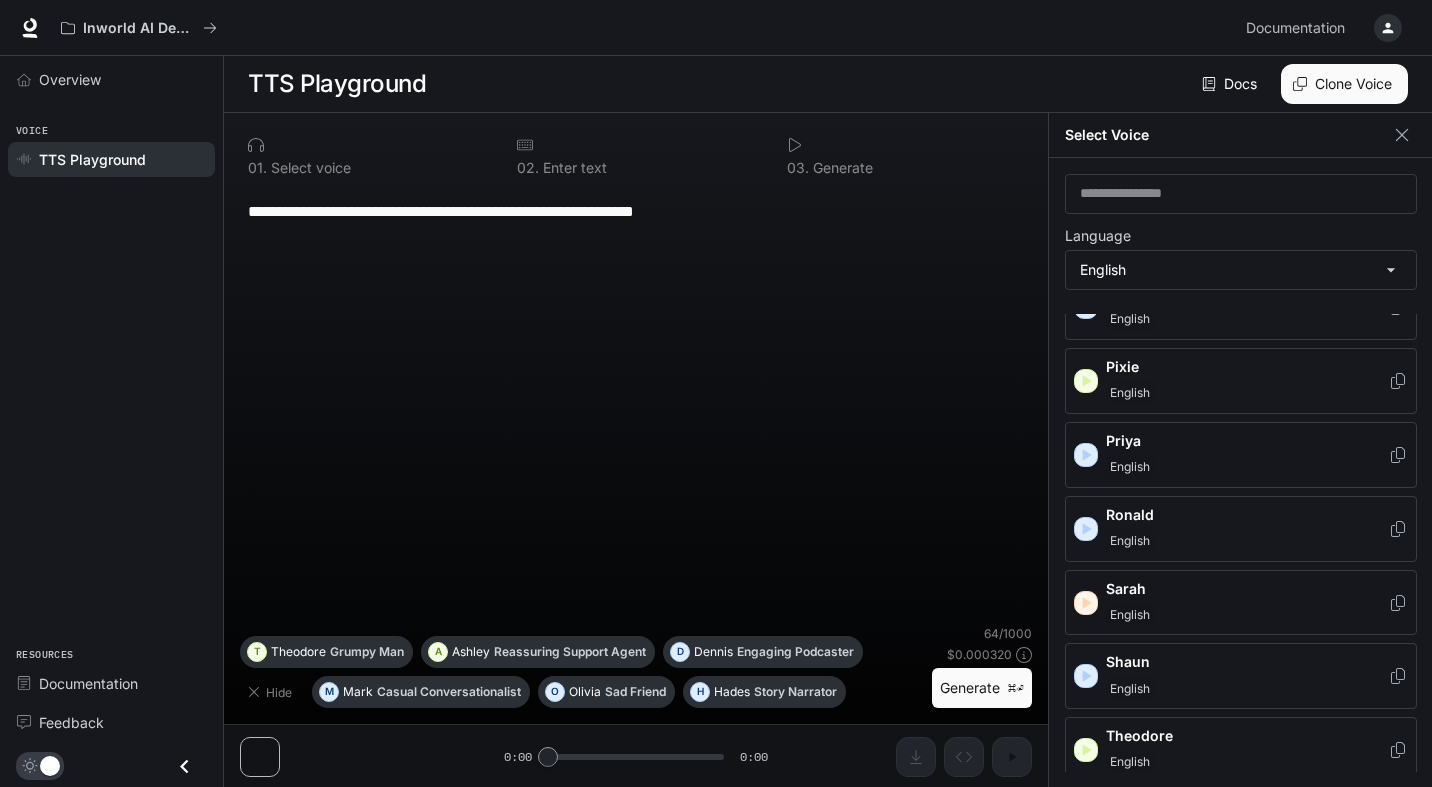 click 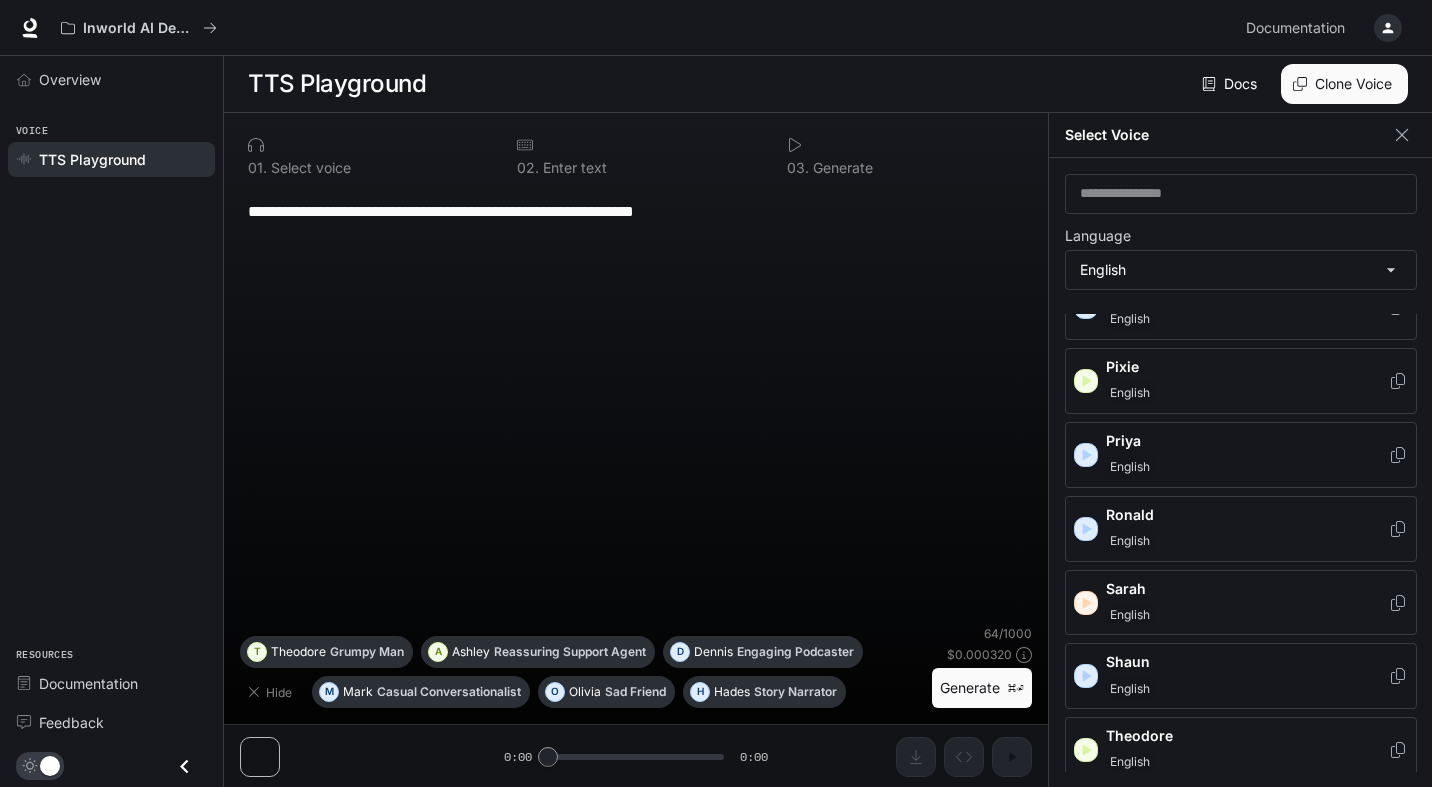 click 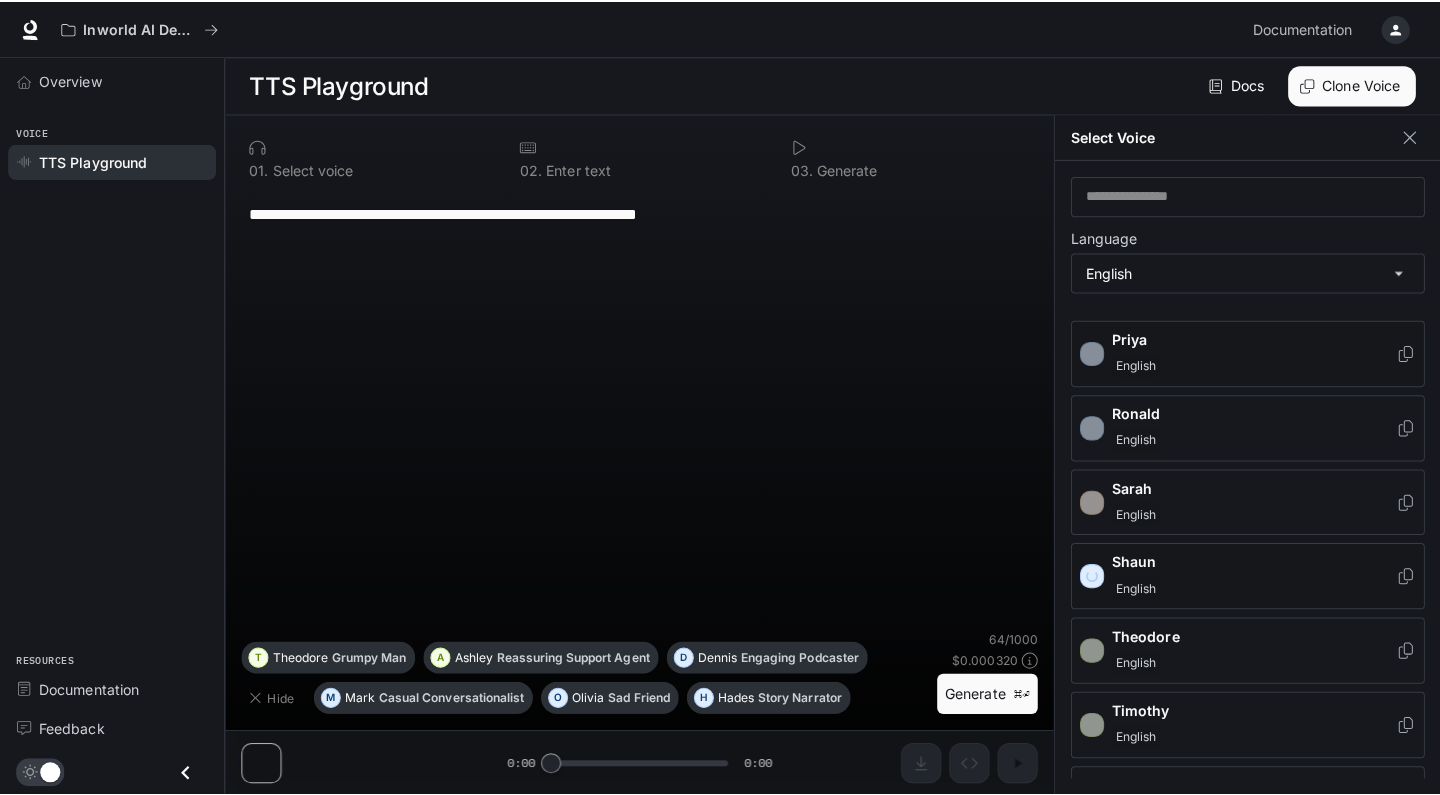 scroll, scrollTop: 1006, scrollLeft: 0, axis: vertical 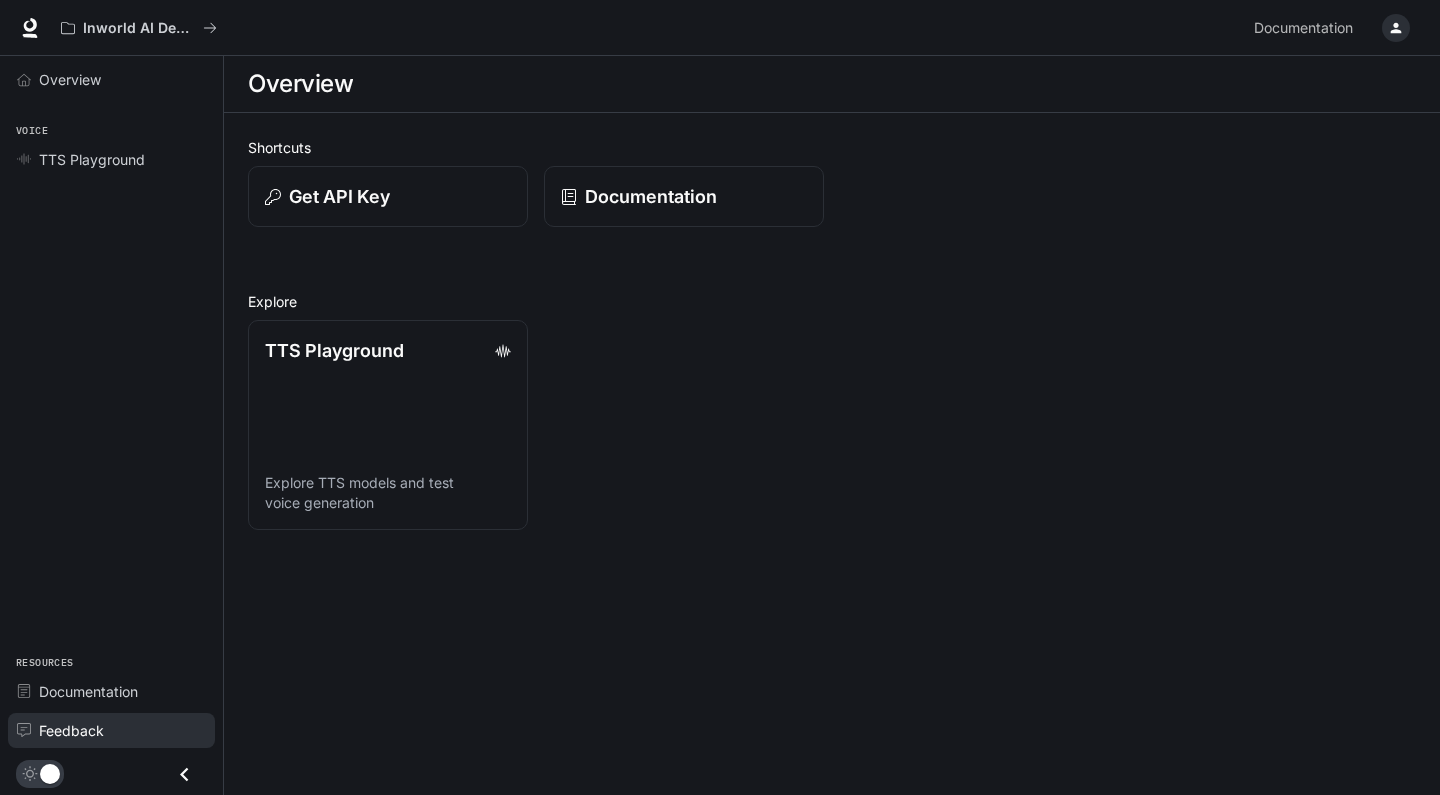 click on "Feedback" at bounding box center (71, 730) 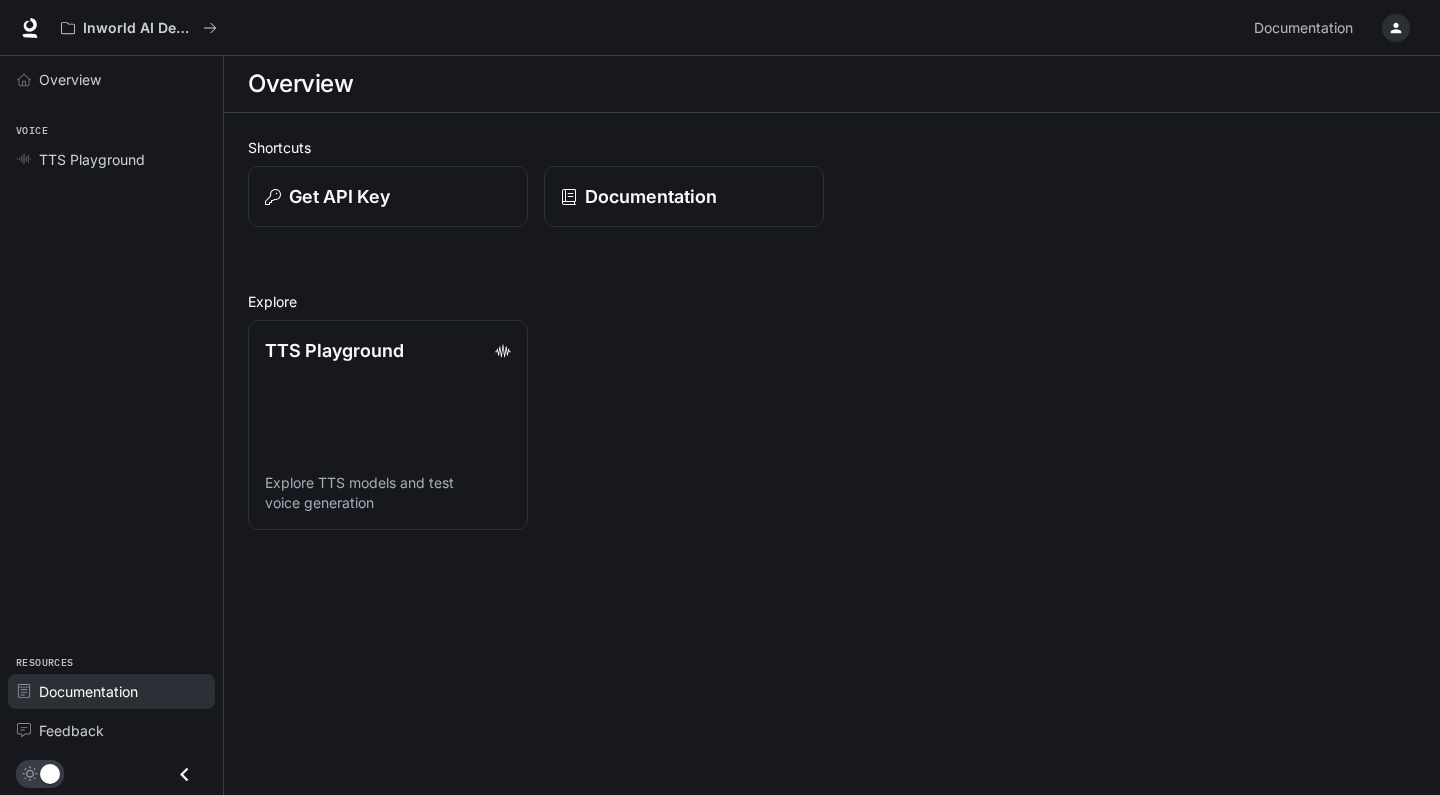 click on "Documentation" at bounding box center [88, 691] 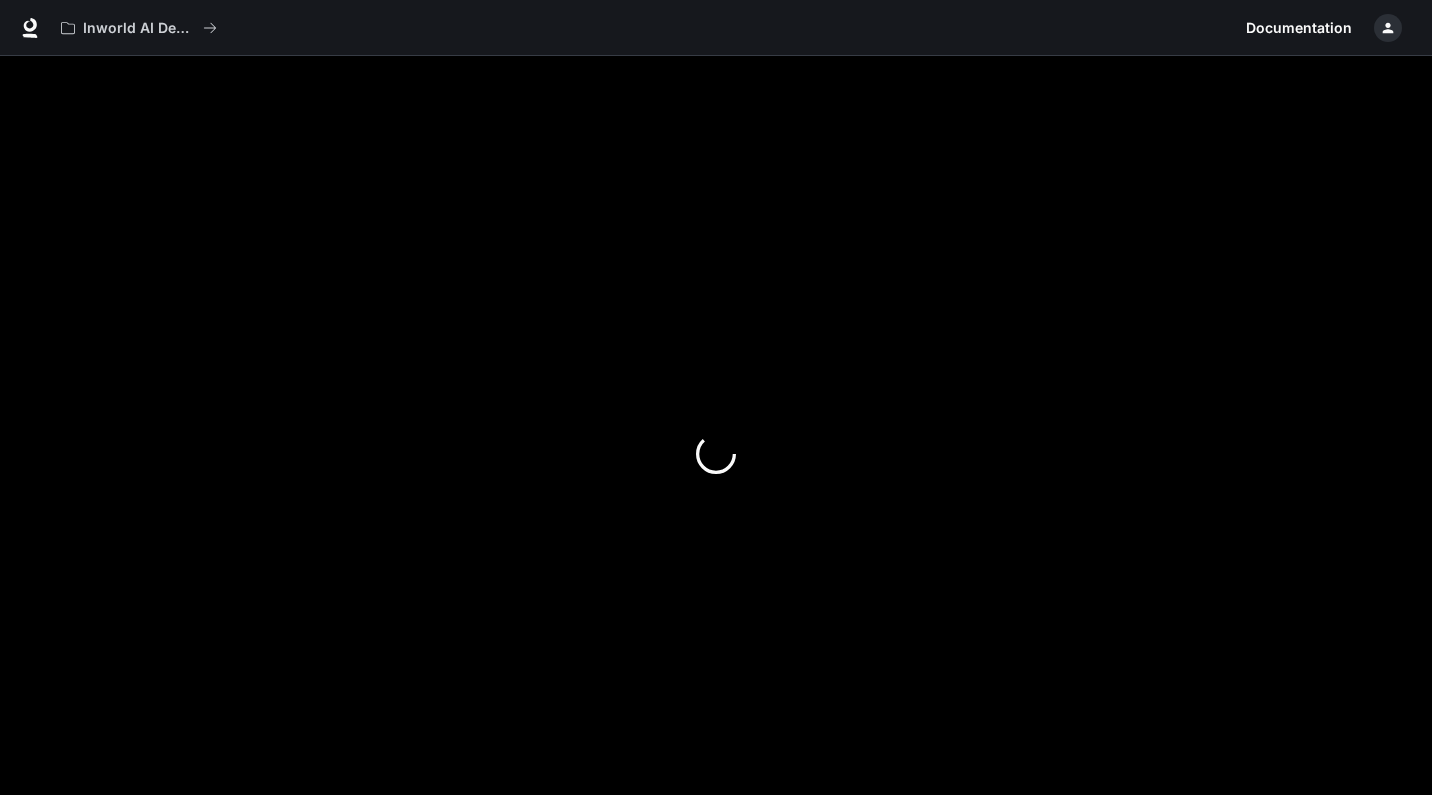 scroll, scrollTop: 0, scrollLeft: 0, axis: both 